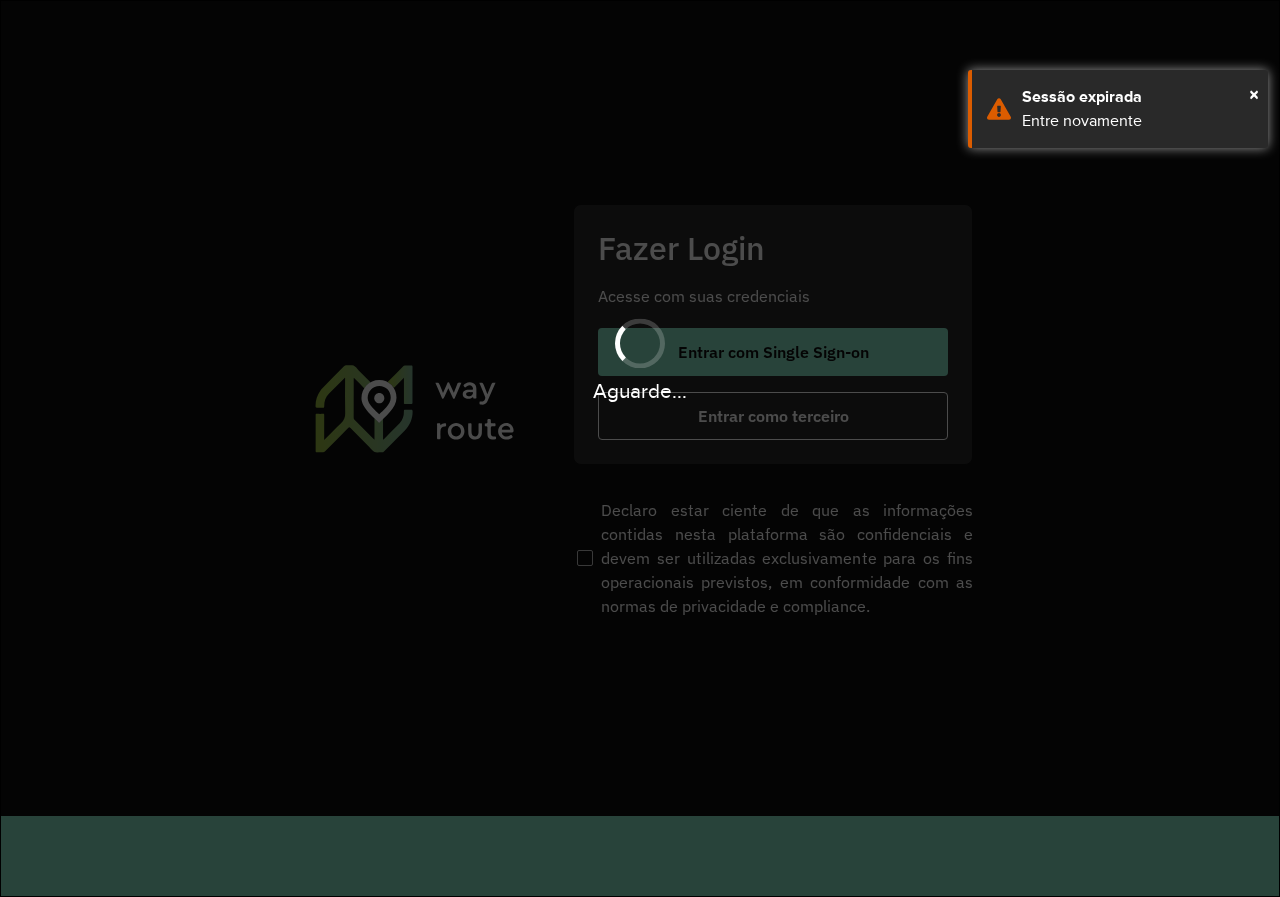 scroll, scrollTop: 0, scrollLeft: 0, axis: both 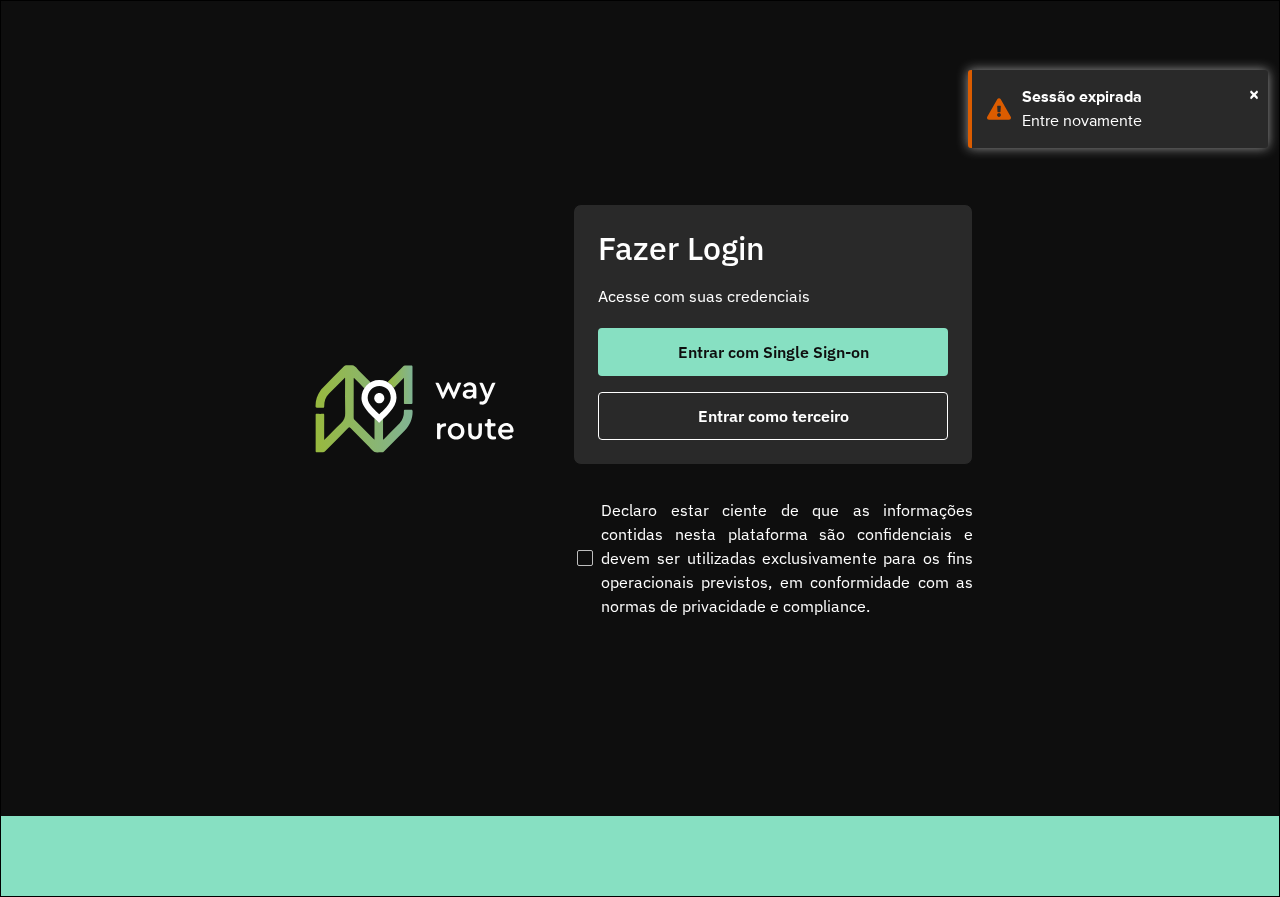 click on "Fazer Login Acesse com suas credenciais    Entrar com Single Sign-on    Entrar como terceiro" 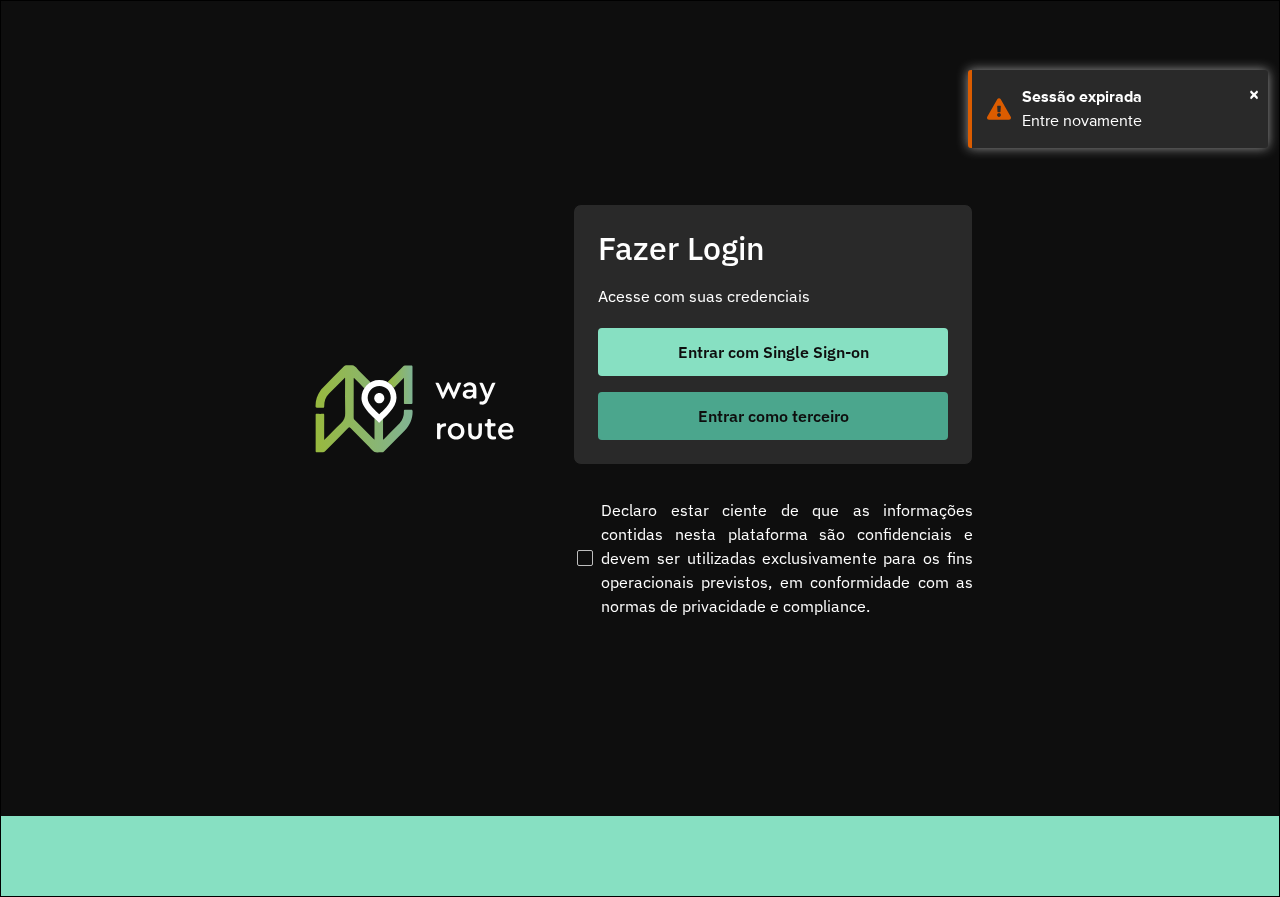click on "Entrar como terceiro" at bounding box center (773, 416) 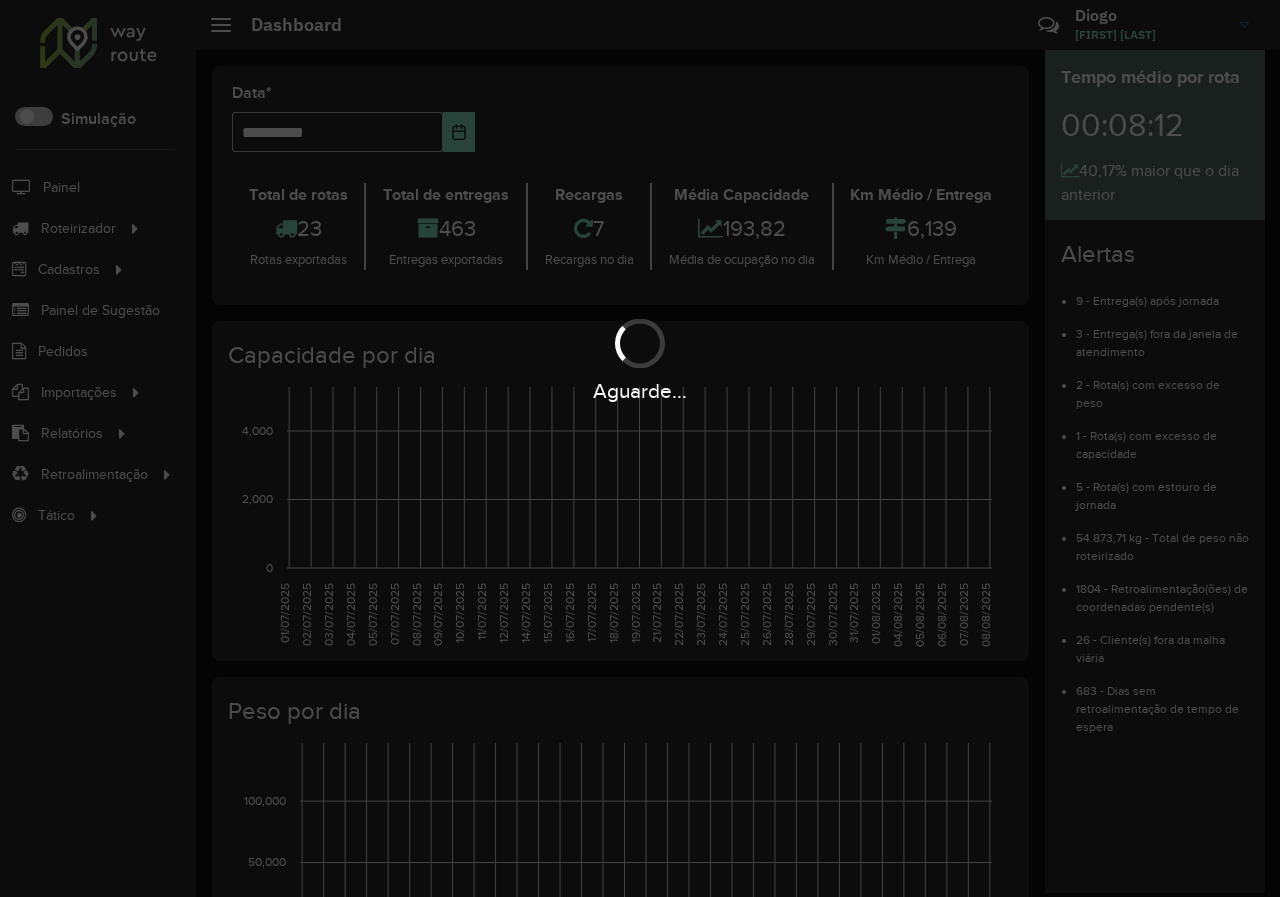 scroll, scrollTop: 0, scrollLeft: 0, axis: both 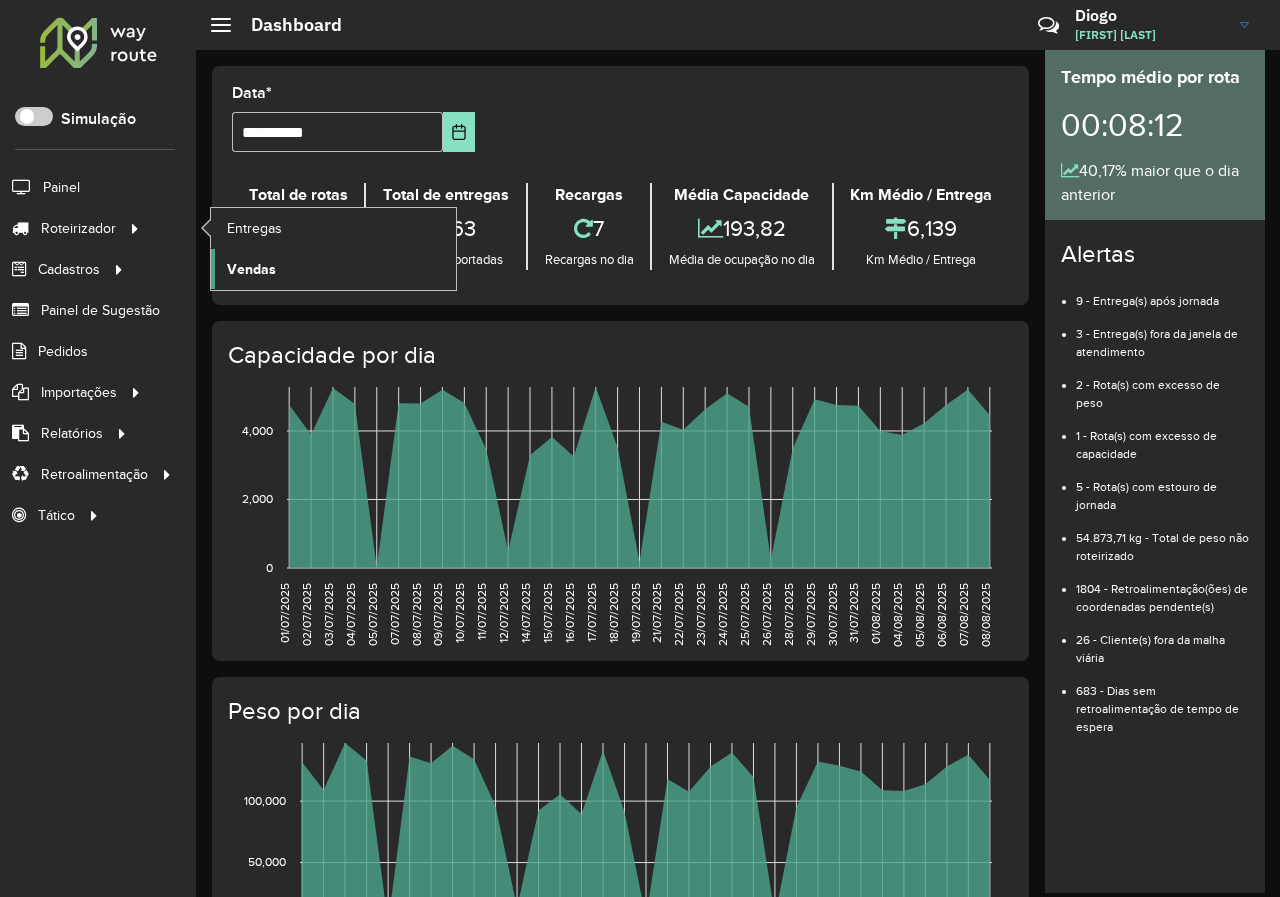click on "Vendas" 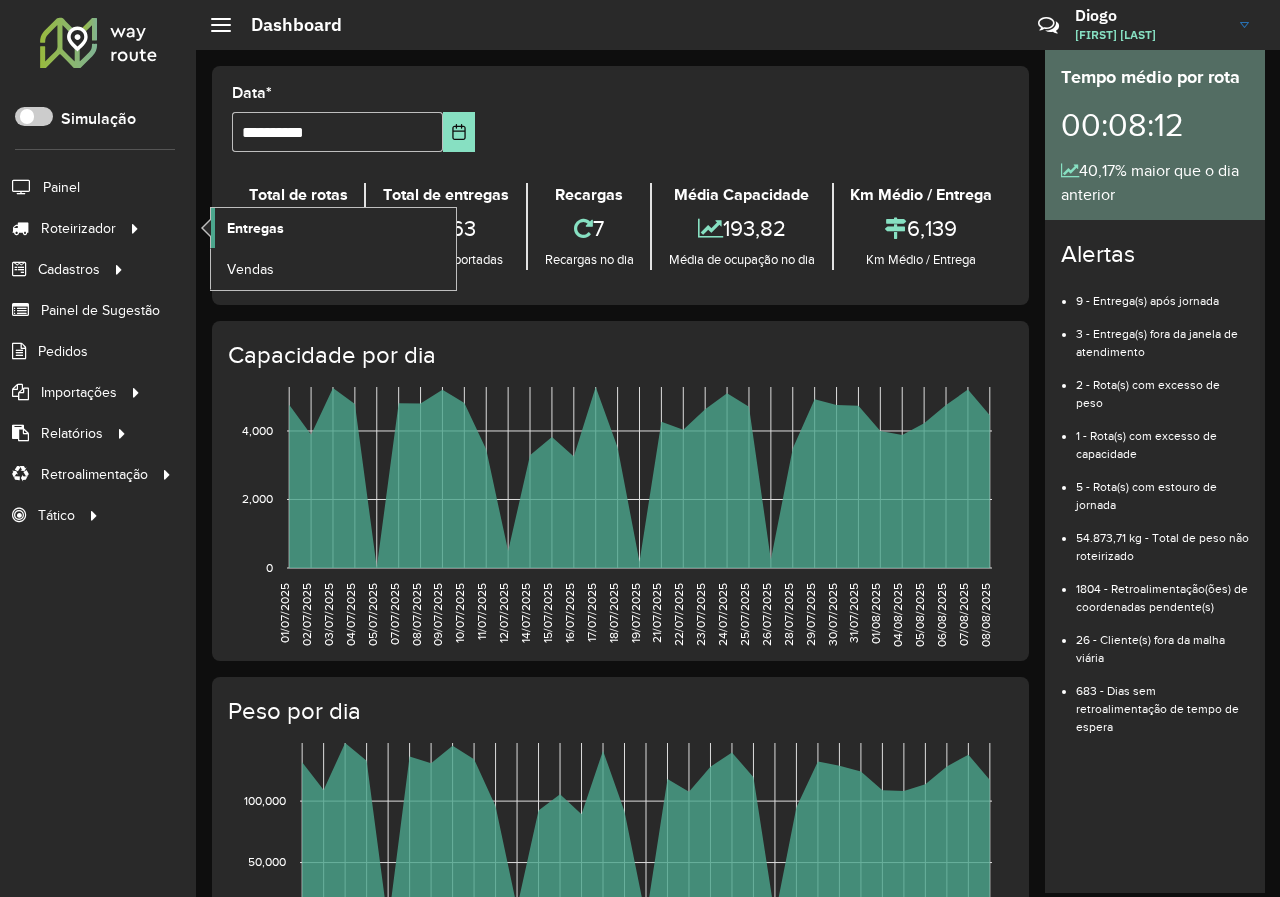 click on "Entregas" 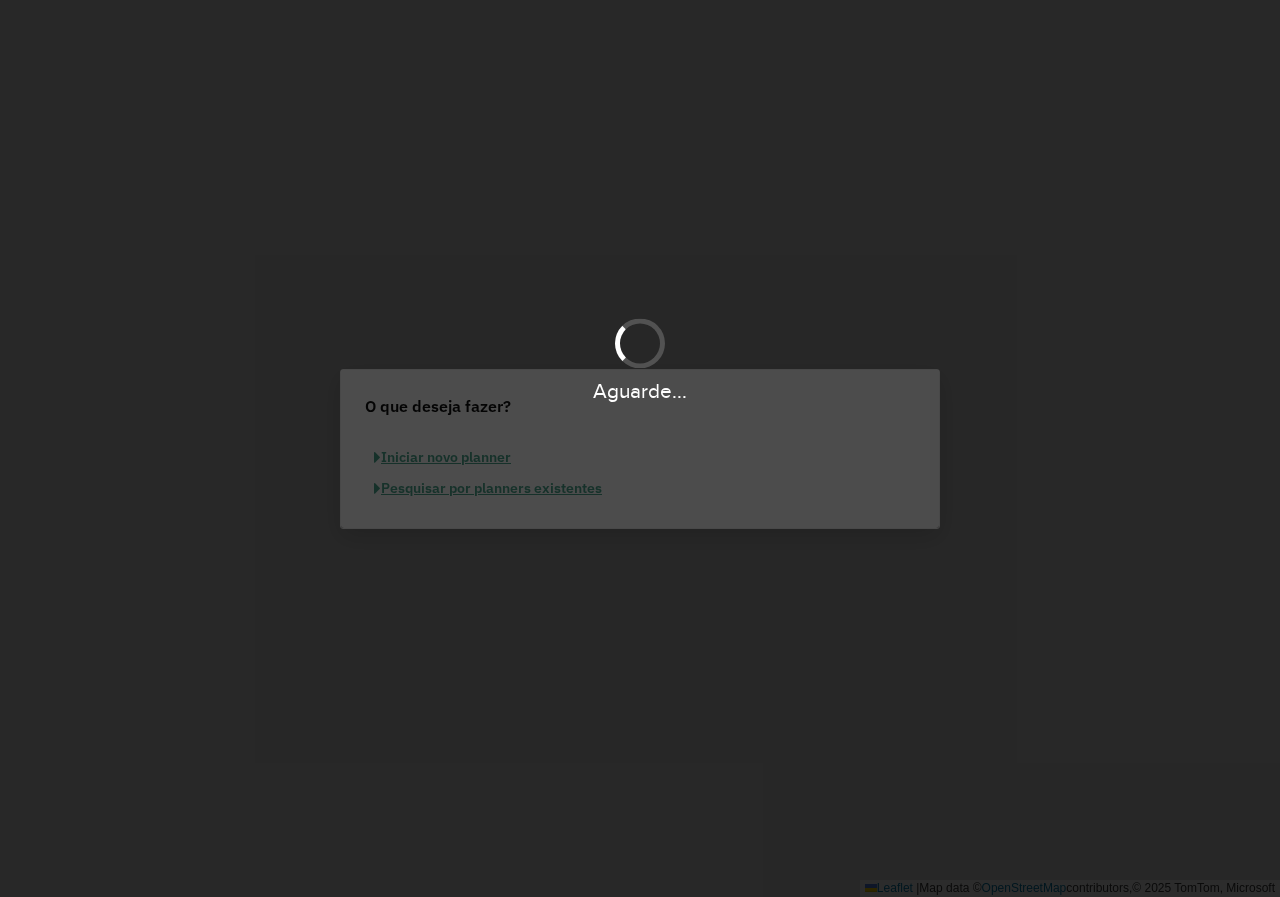 scroll, scrollTop: 0, scrollLeft: 0, axis: both 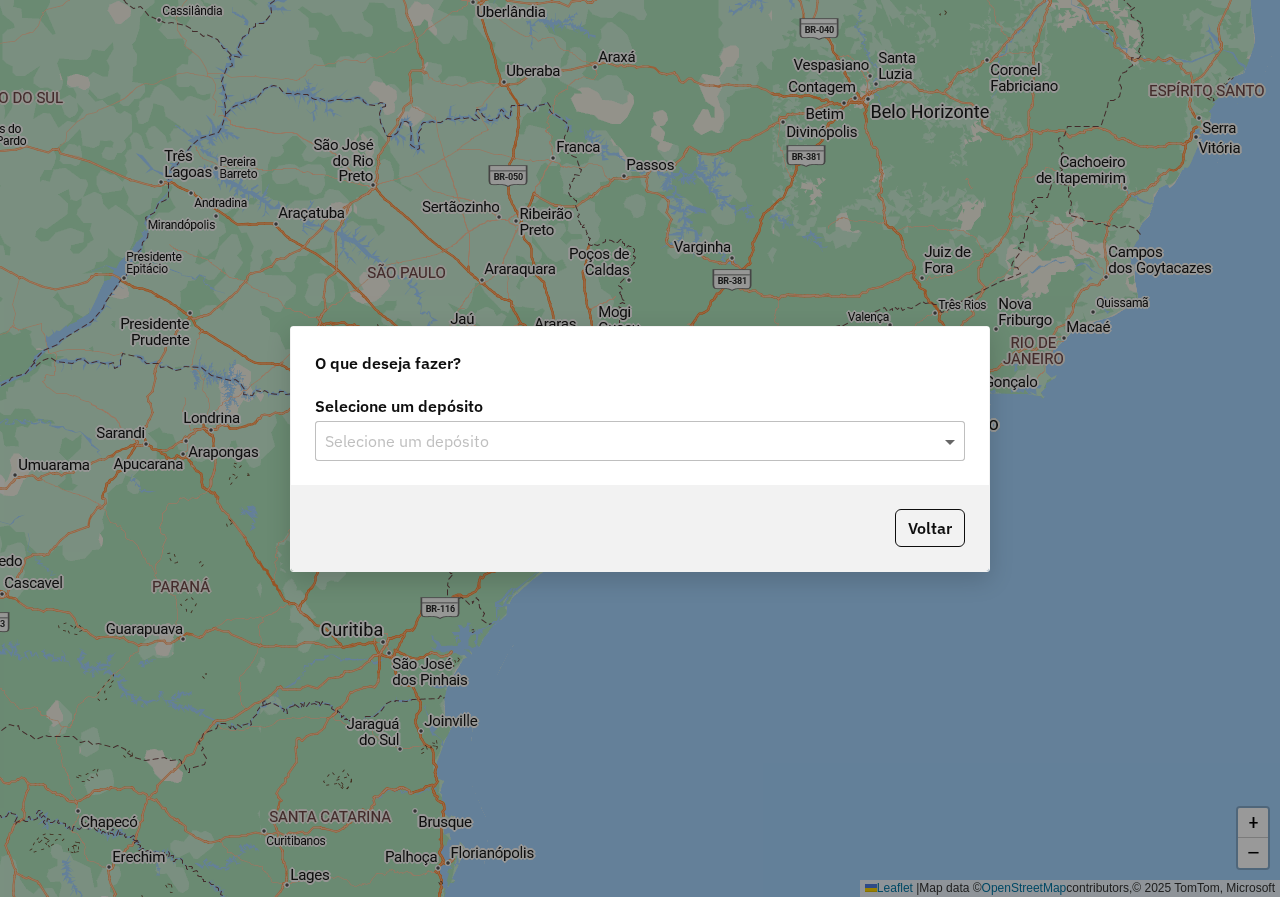 click 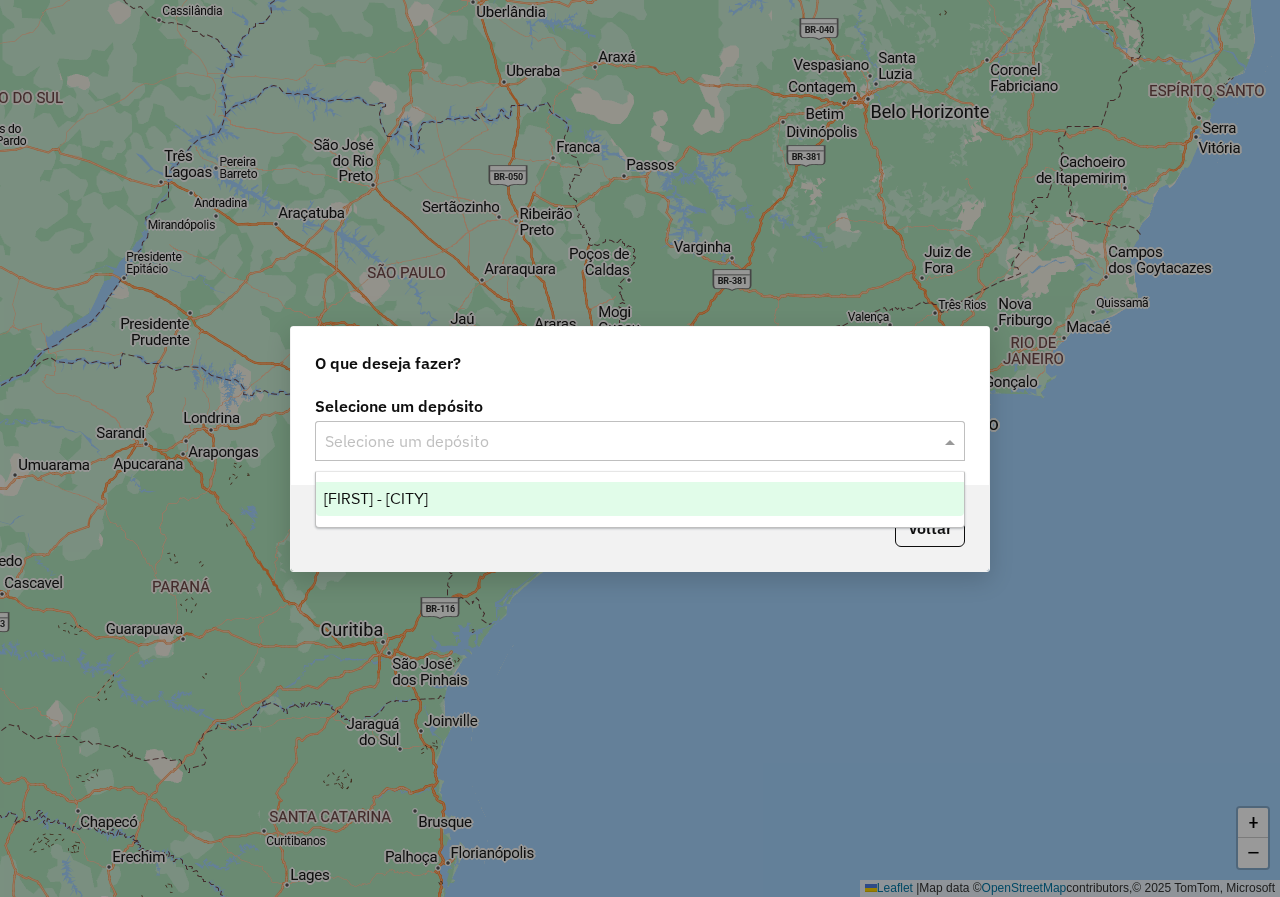click on "[FIRST] - [CITY]" at bounding box center (640, 499) 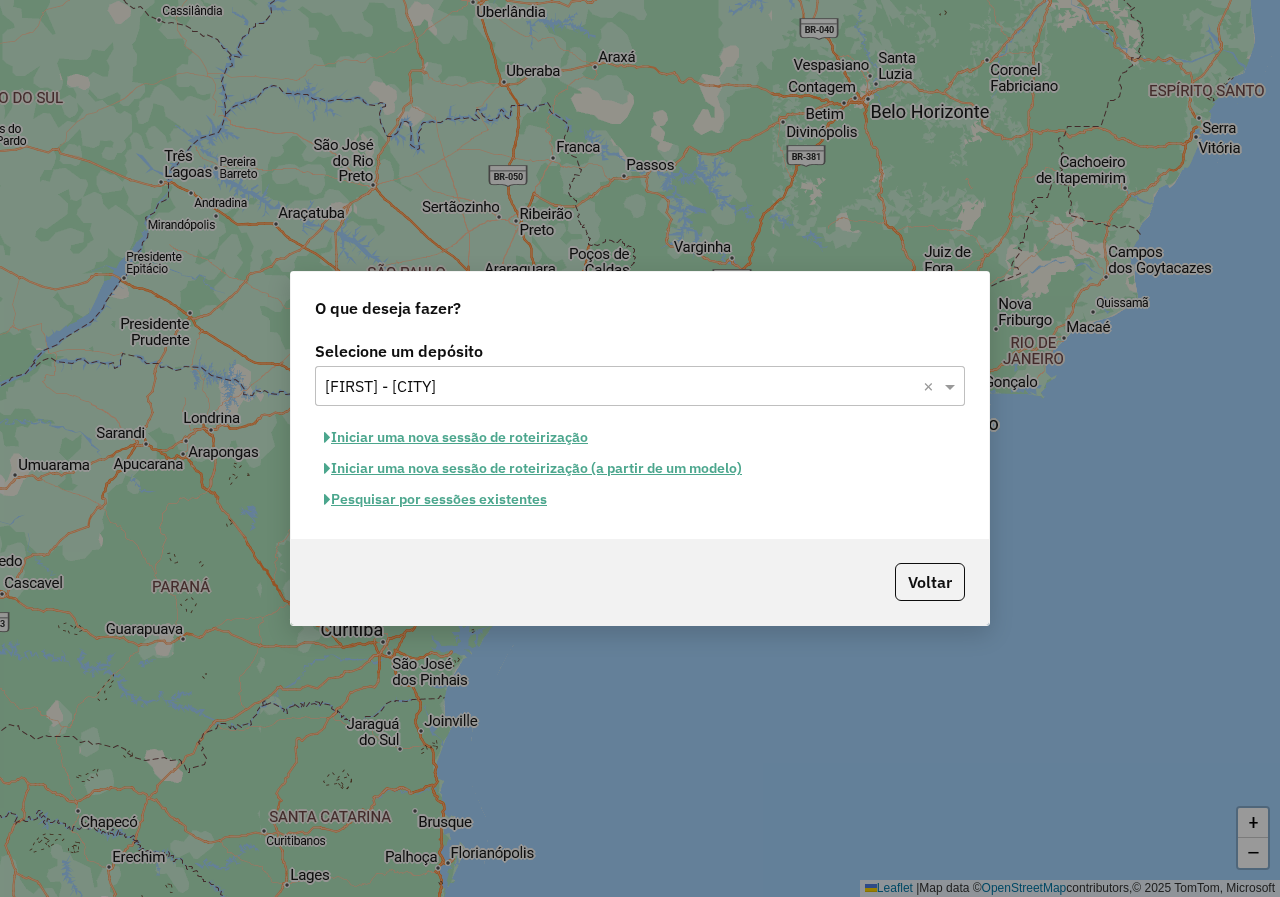 click on "Pesquisar por sessões existentes" 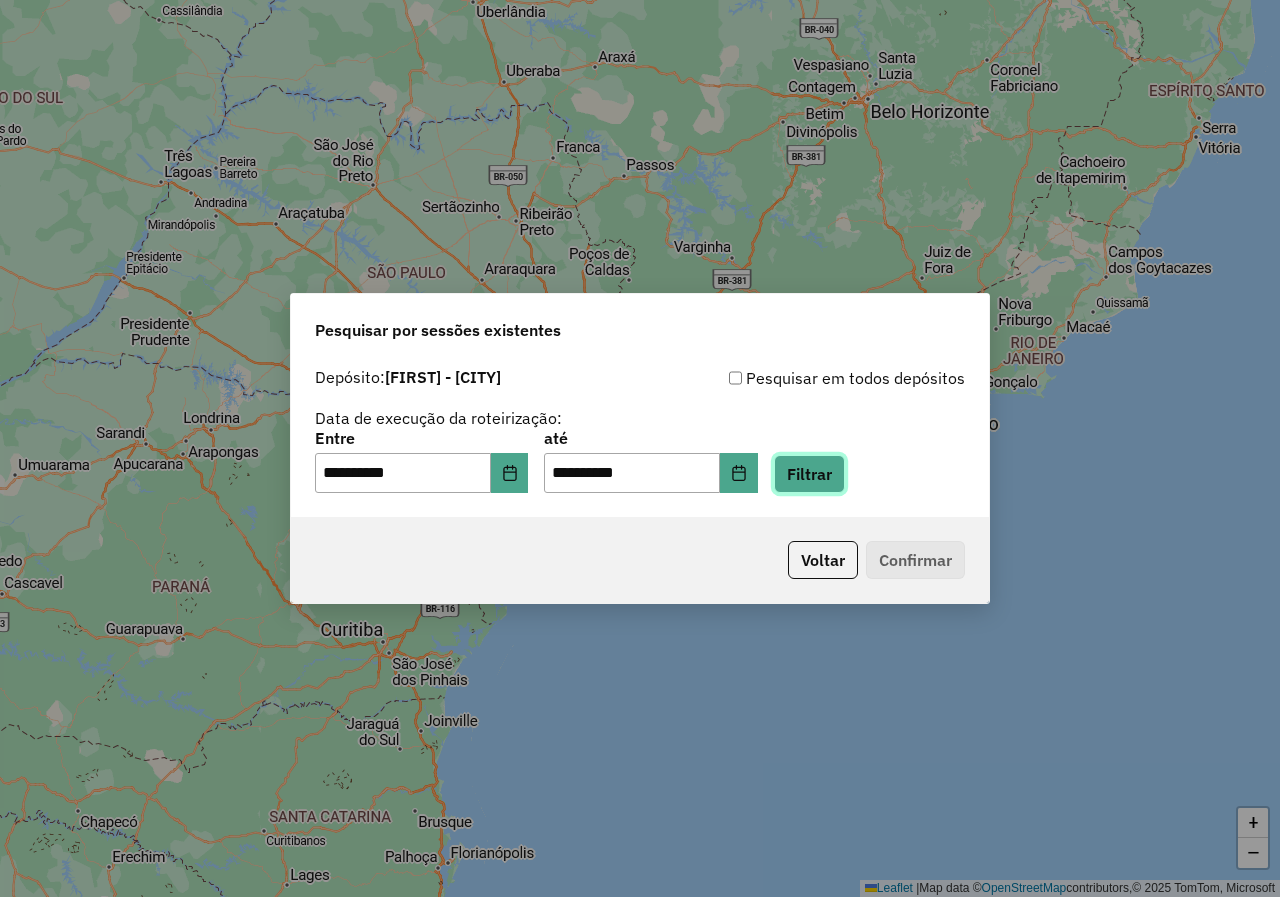 click on "Filtrar" 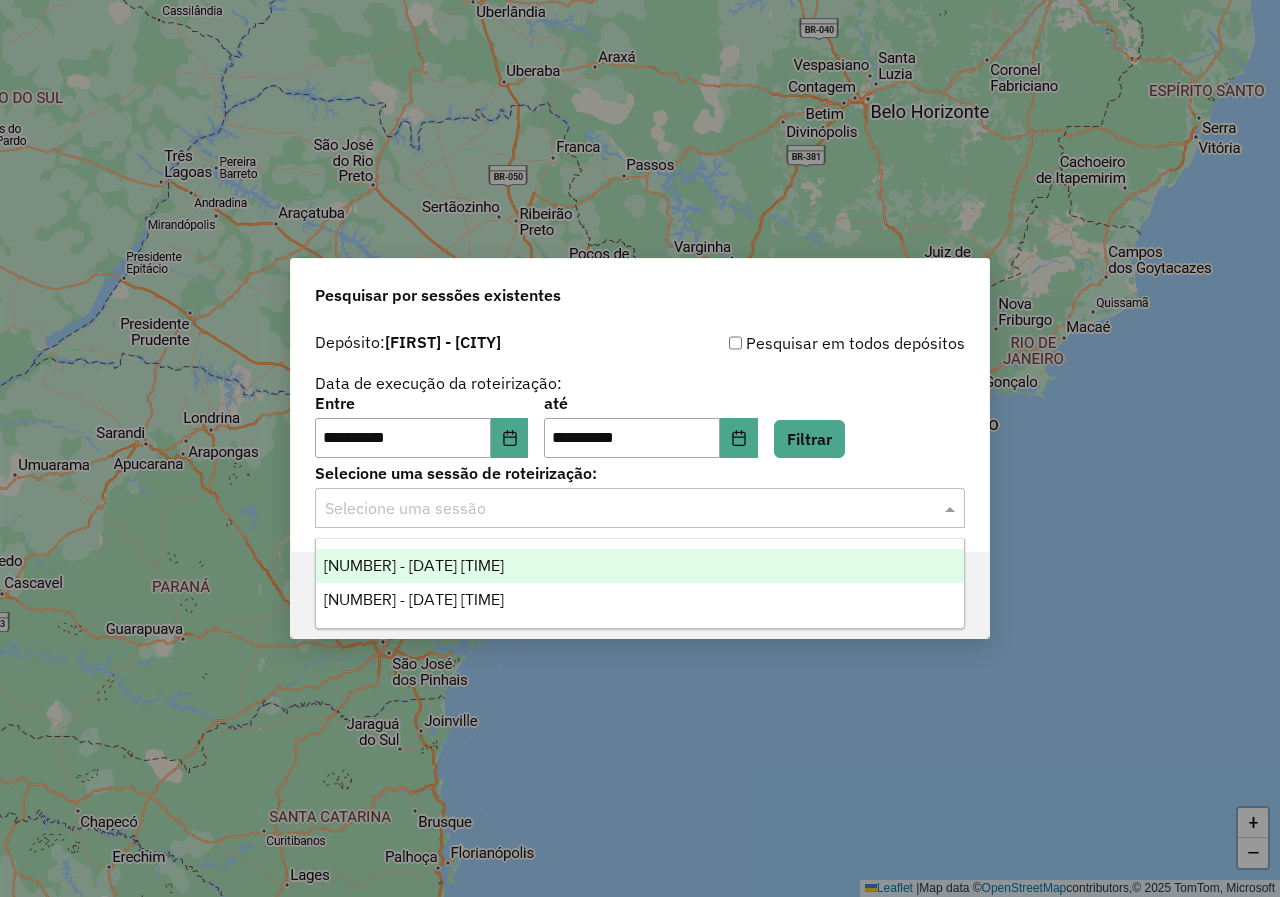click 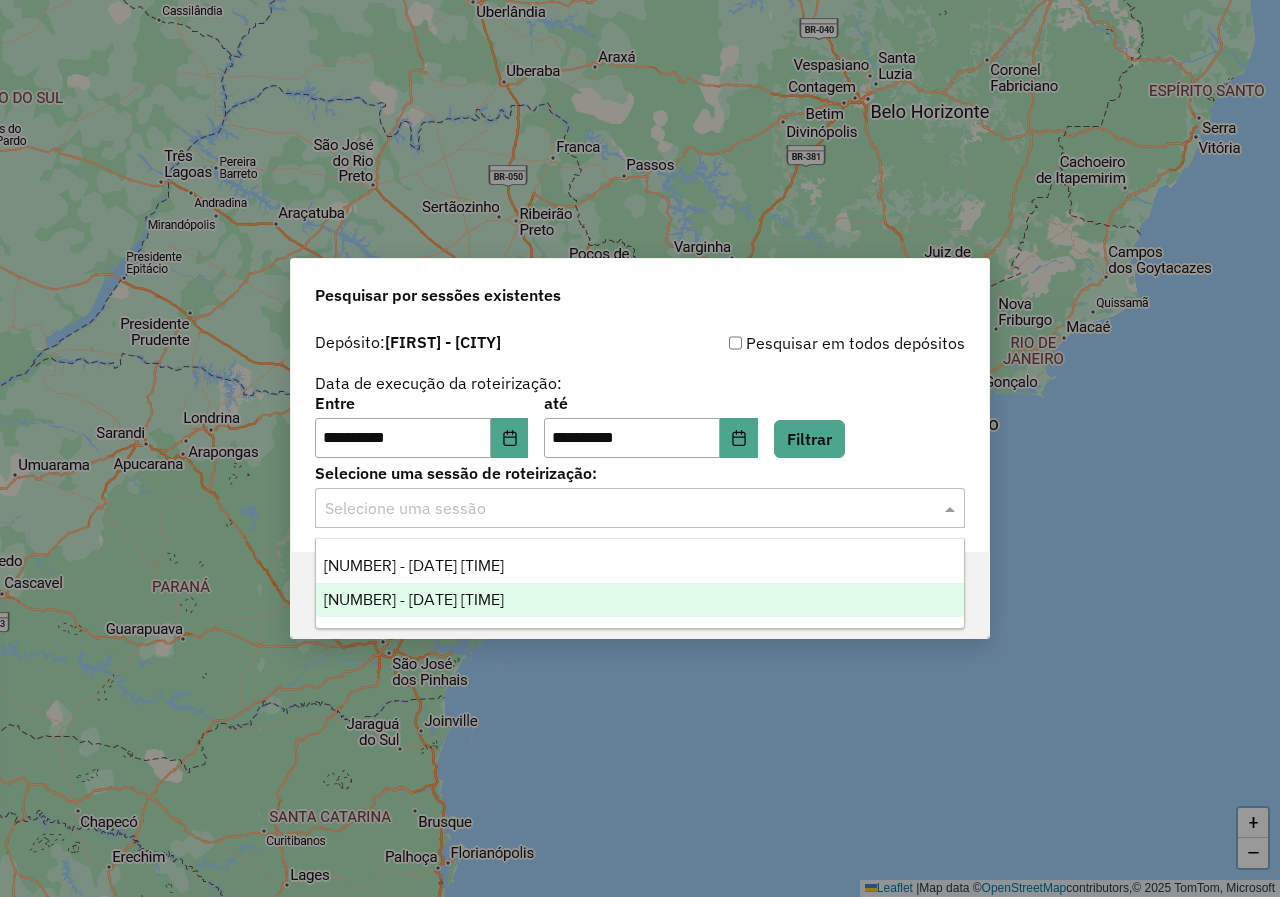 click on "[NUMBER] - [DATE] [TIME]" at bounding box center (640, 600) 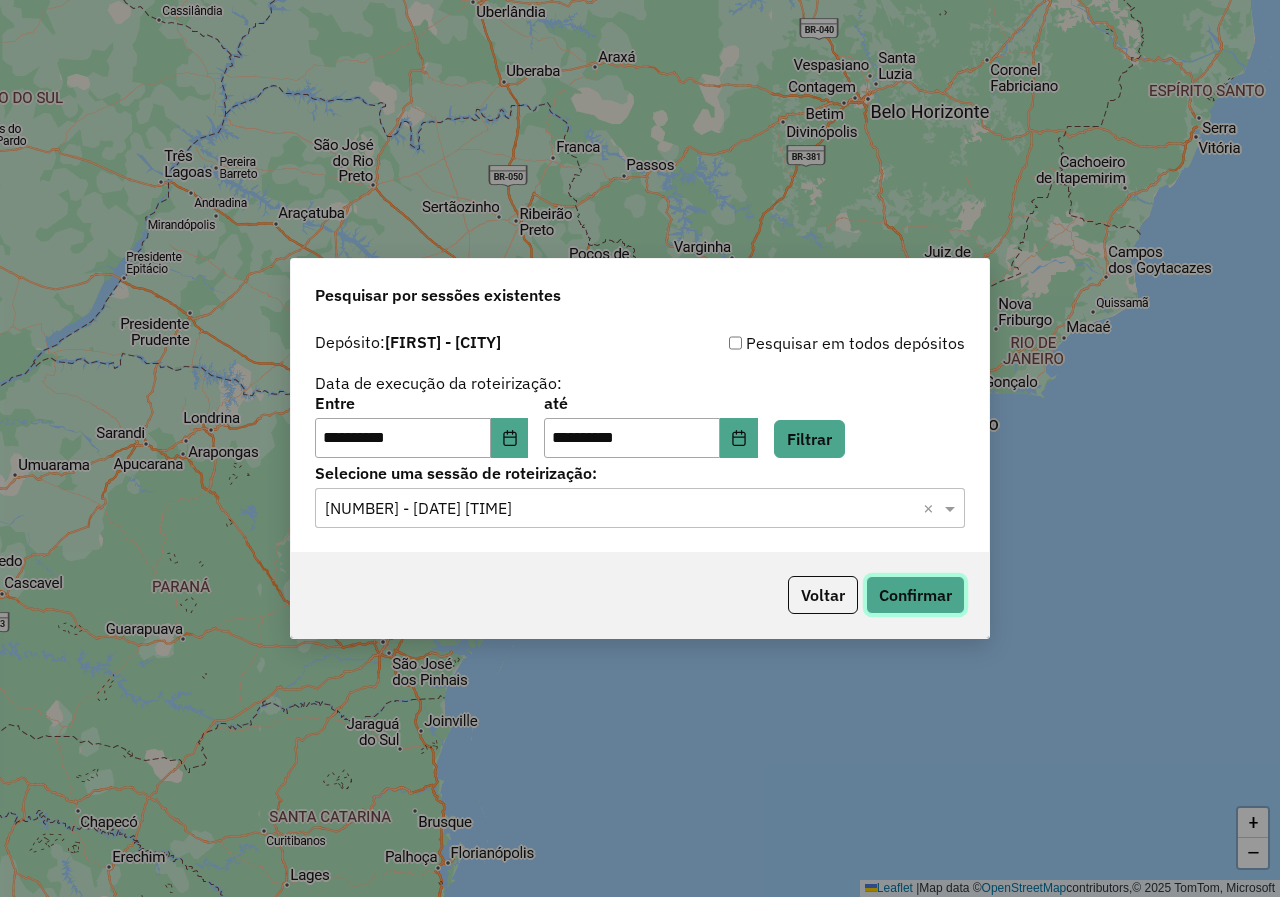 click on "Confirmar" 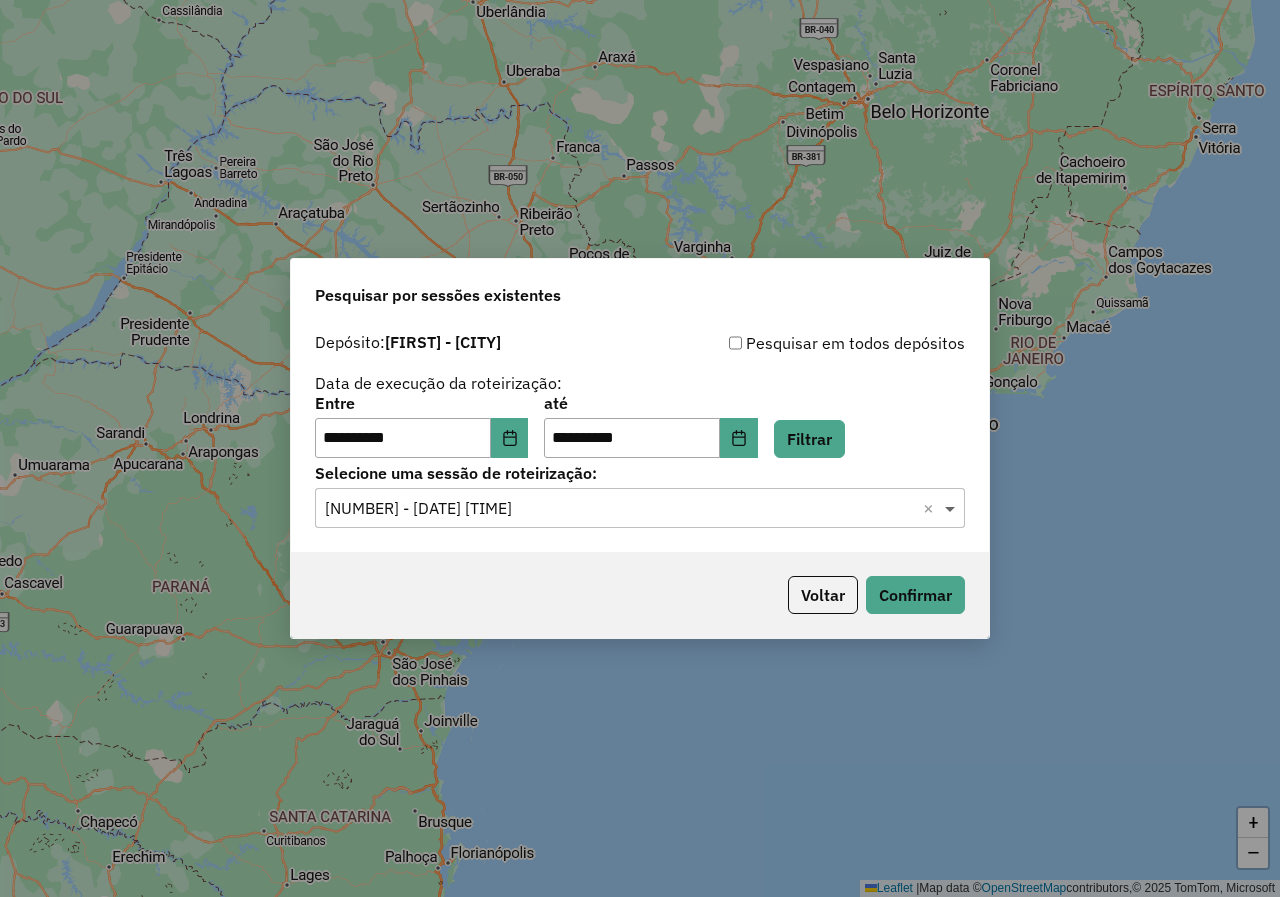 click 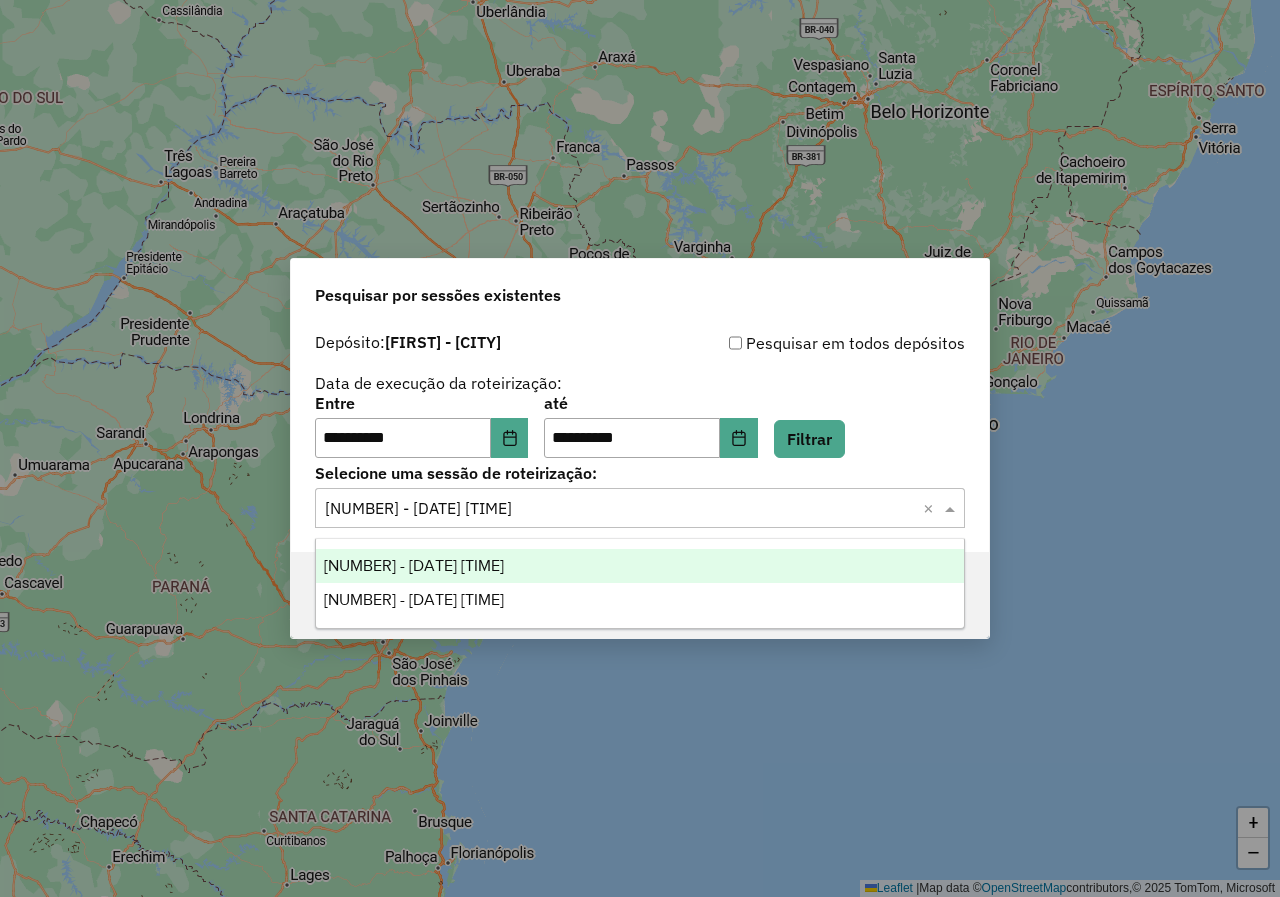 click on "[NUMBER] - [DATE] [TIME]" at bounding box center [640, 566] 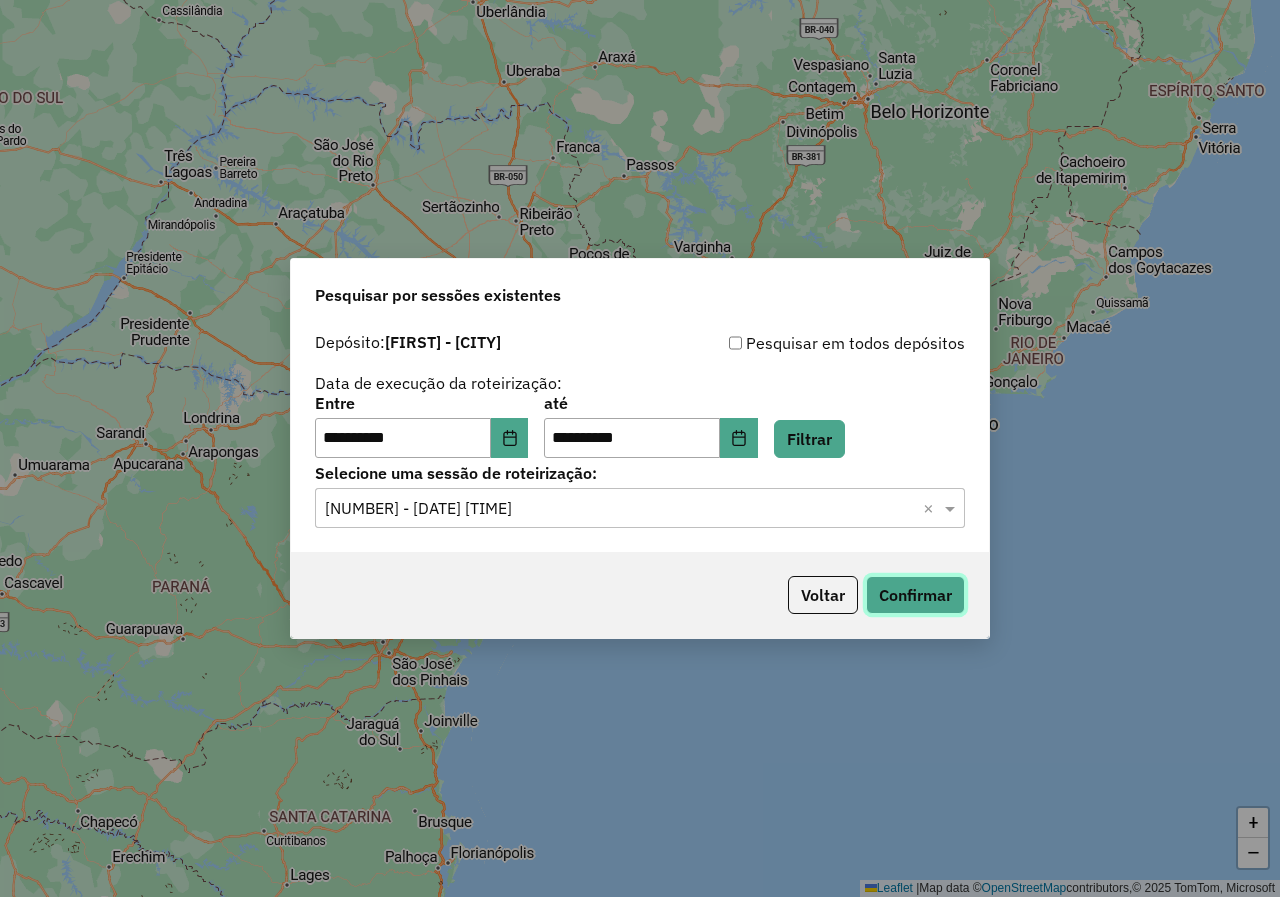 click on "Confirmar" 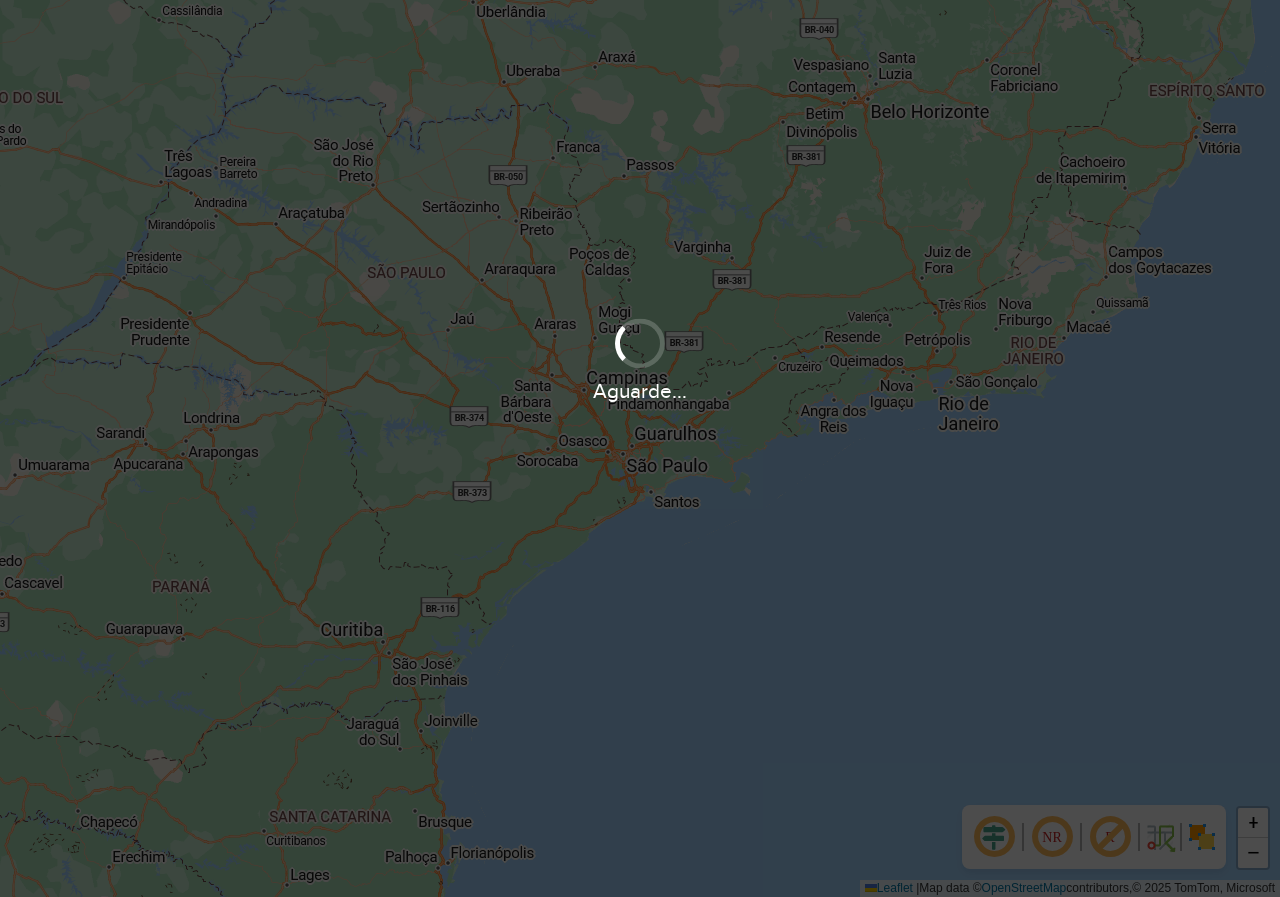 scroll, scrollTop: 0, scrollLeft: 0, axis: both 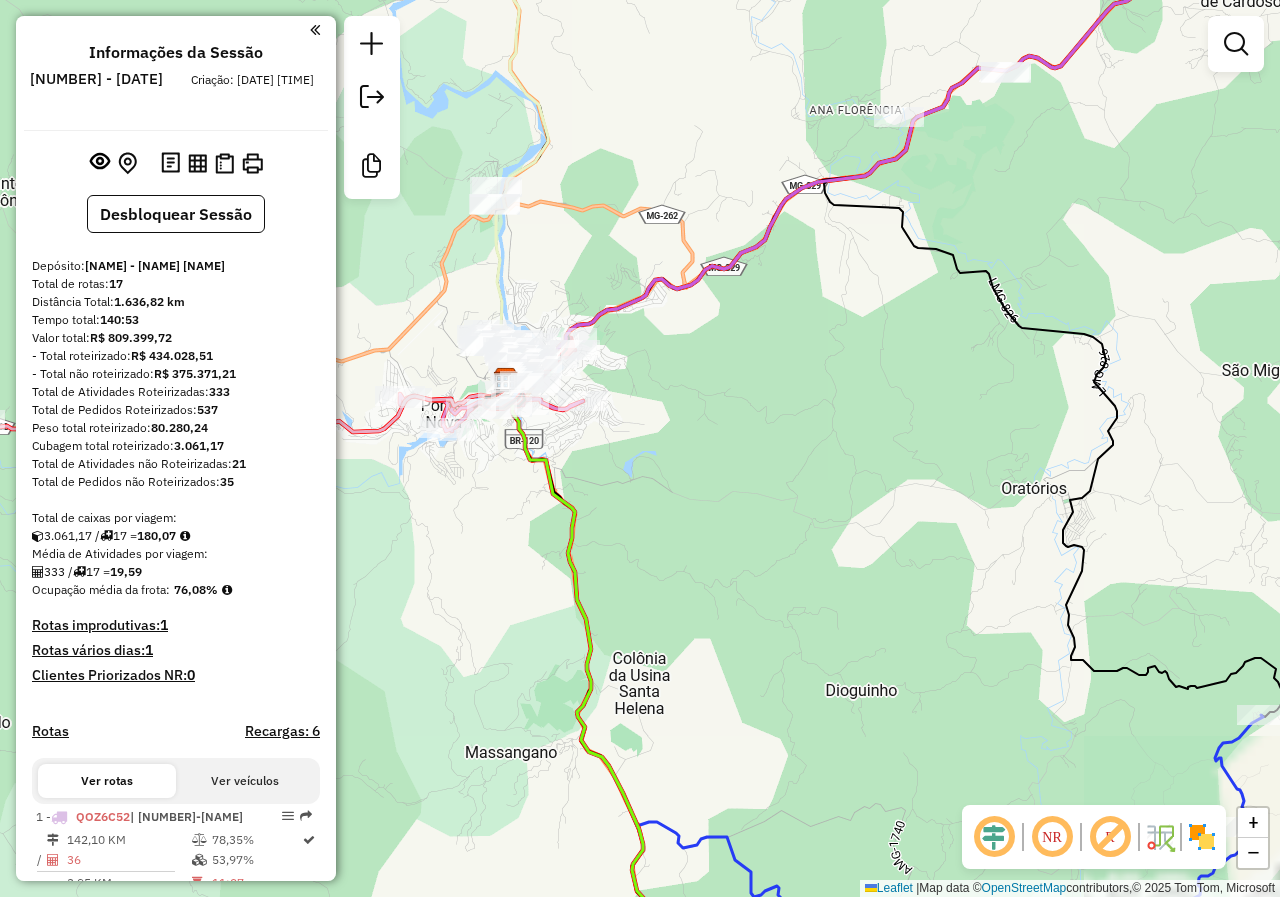 drag, startPoint x: 537, startPoint y: 441, endPoint x: 606, endPoint y: 484, distance: 81.3019 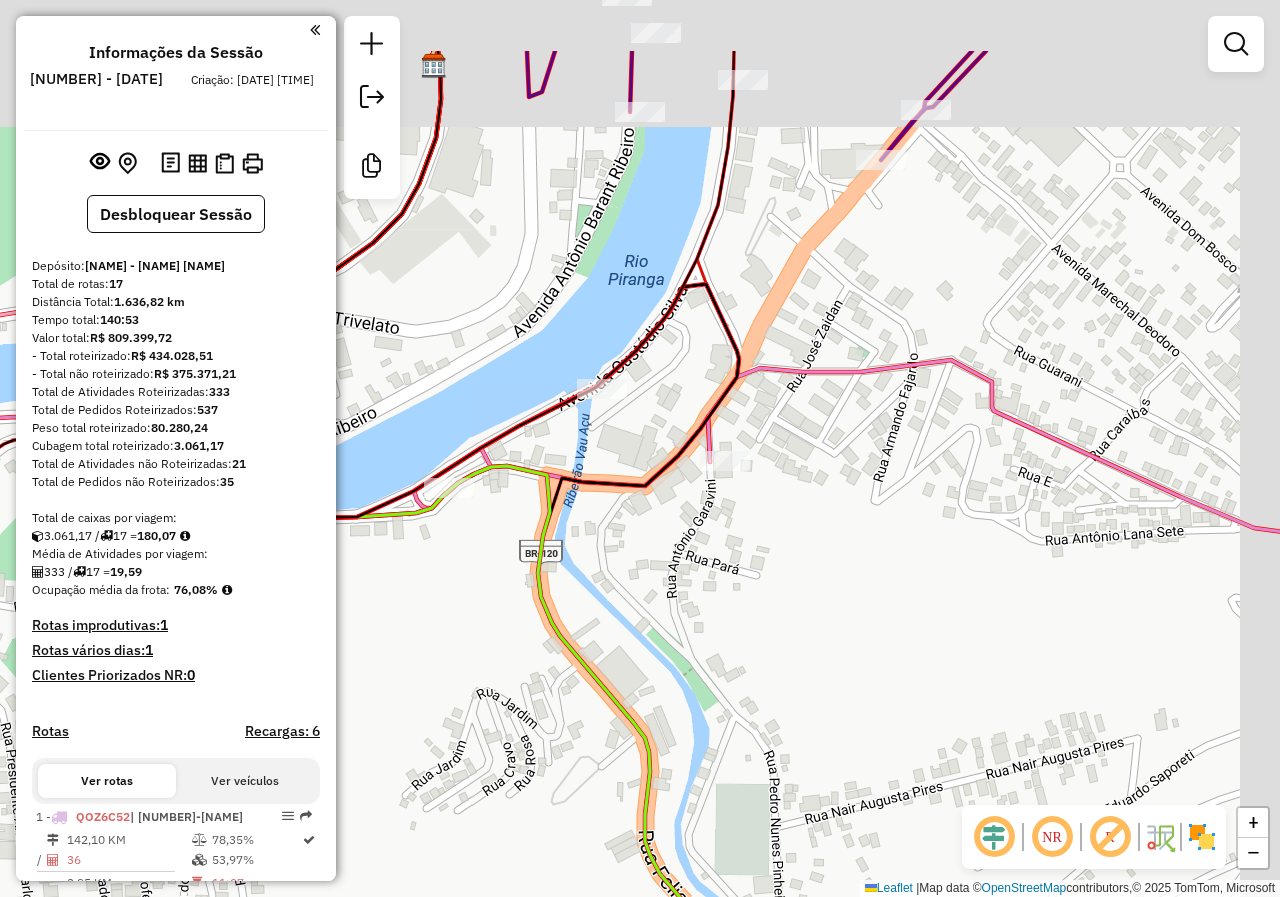 drag, startPoint x: 735, startPoint y: 408, endPoint x: 631, endPoint y: 566, distance: 189.15602 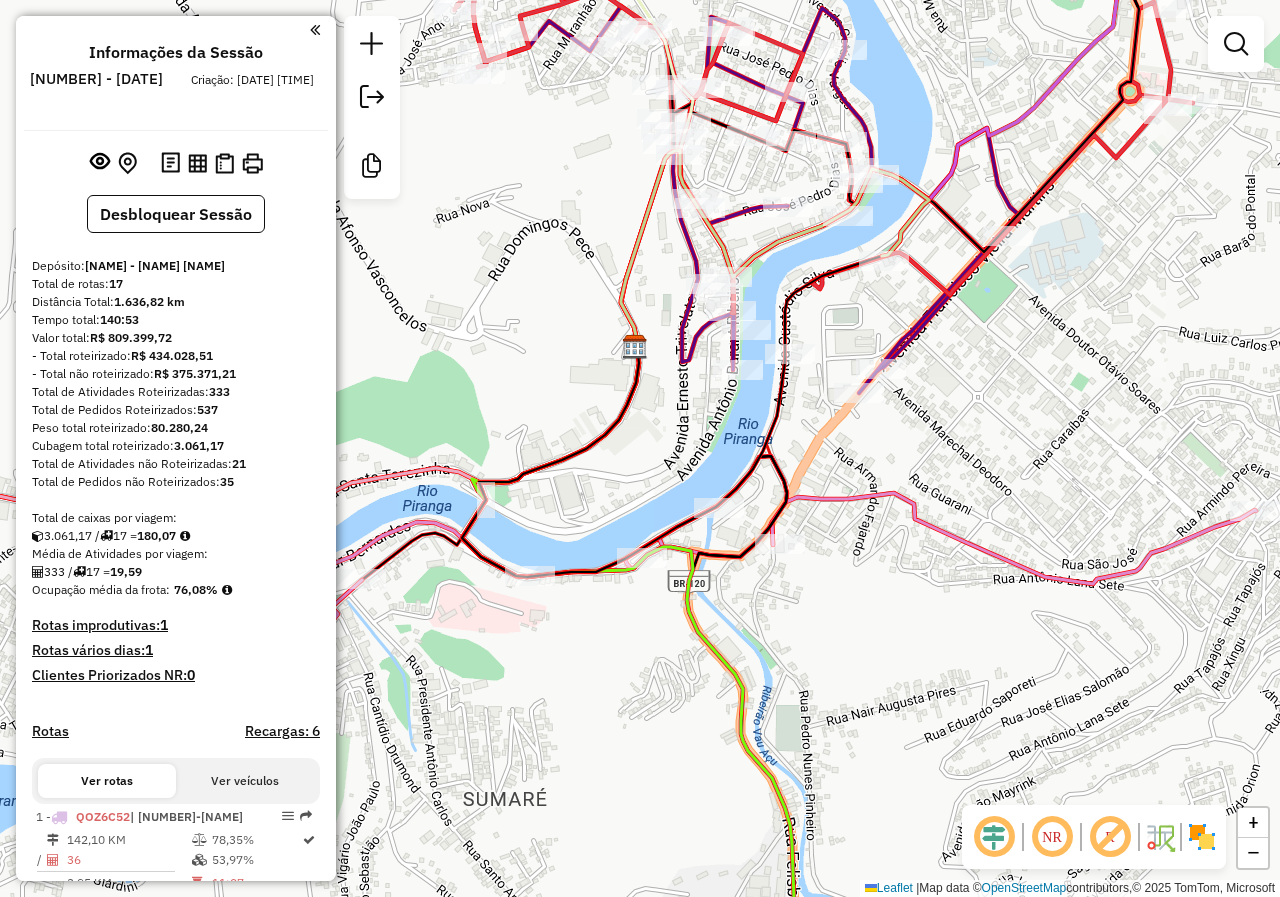 drag, startPoint x: 694, startPoint y: 533, endPoint x: 718, endPoint y: 613, distance: 83.52245 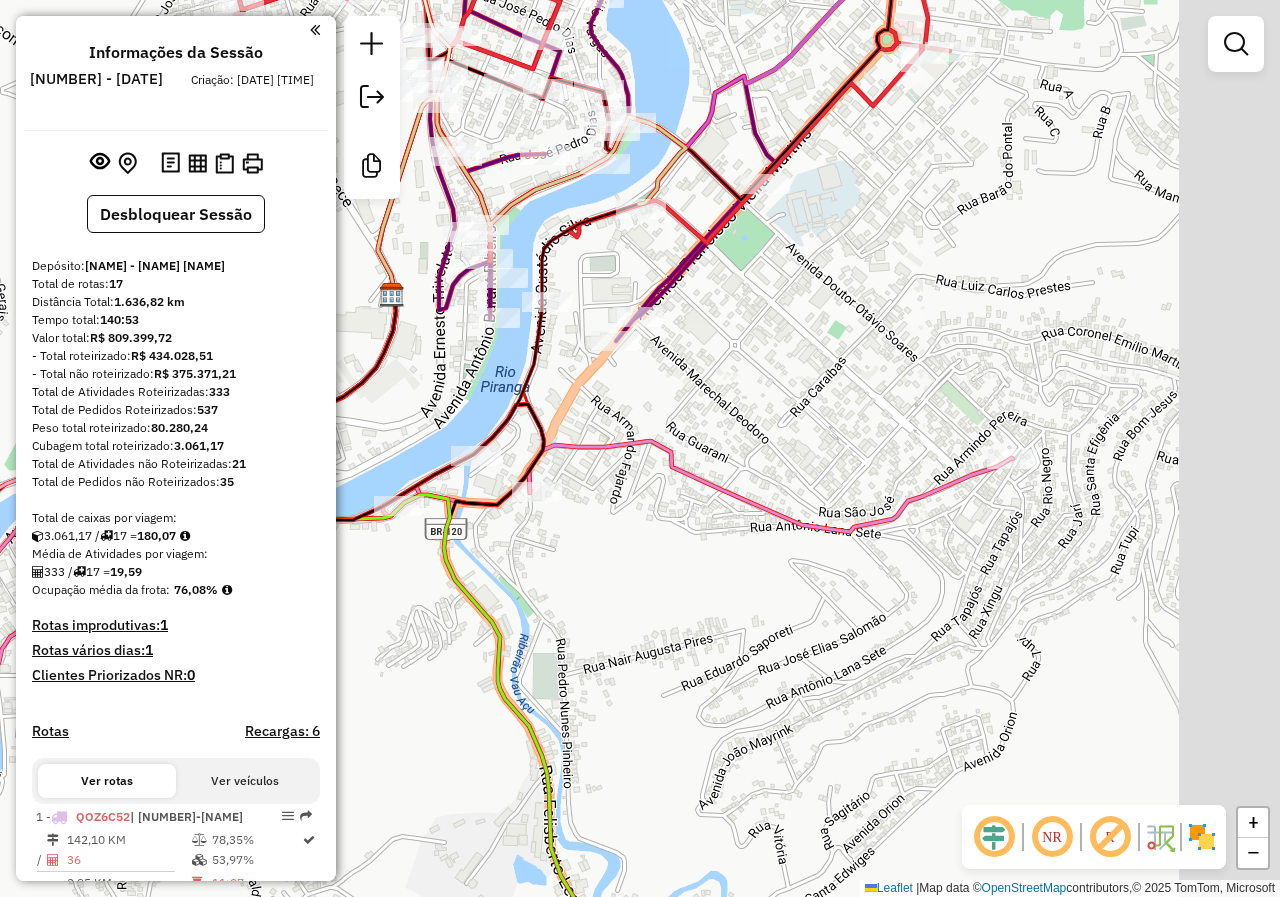 drag, startPoint x: 855, startPoint y: 578, endPoint x: 657, endPoint y: 503, distance: 211.7286 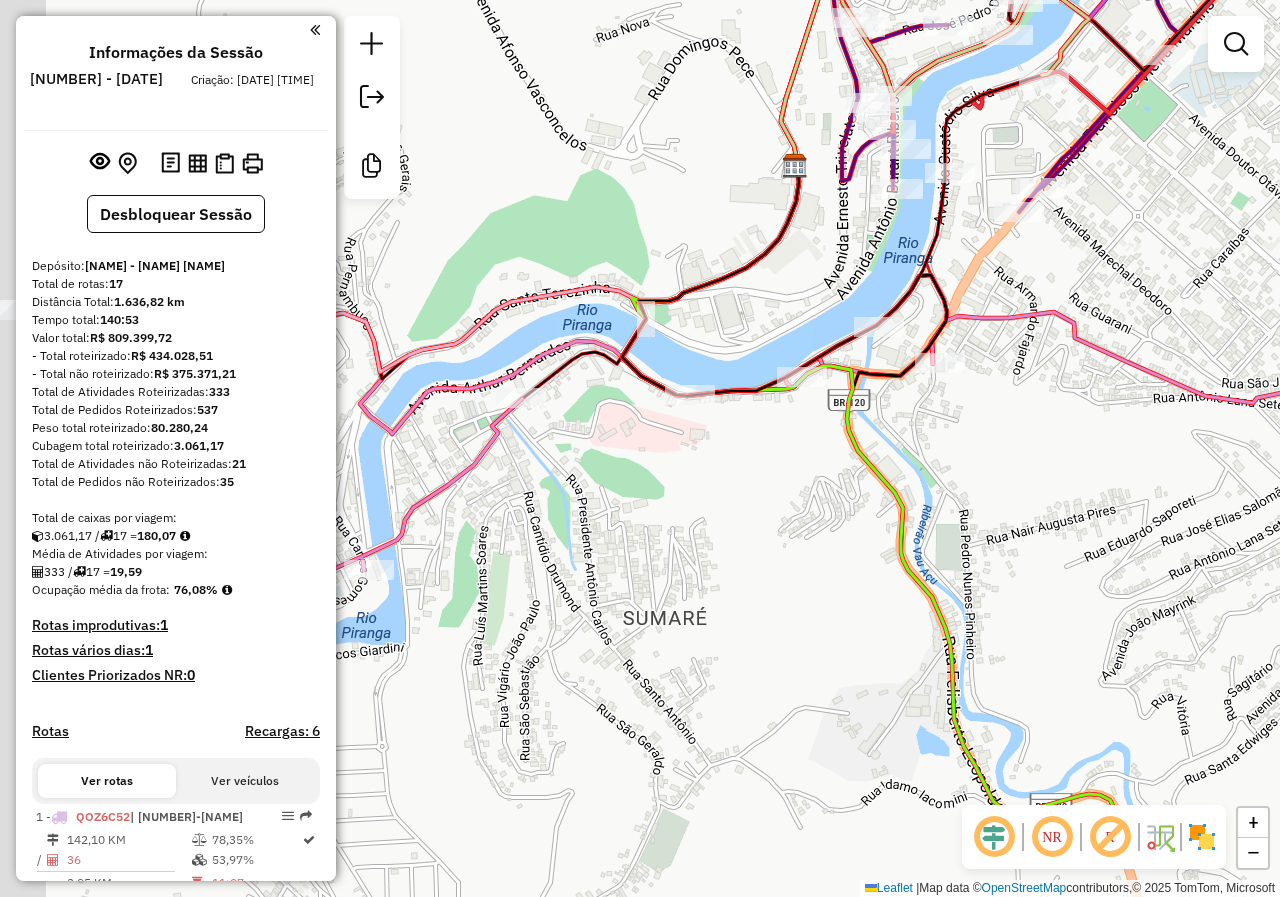 drag, startPoint x: 661, startPoint y: 588, endPoint x: 1067, endPoint y: 459, distance: 426.00116 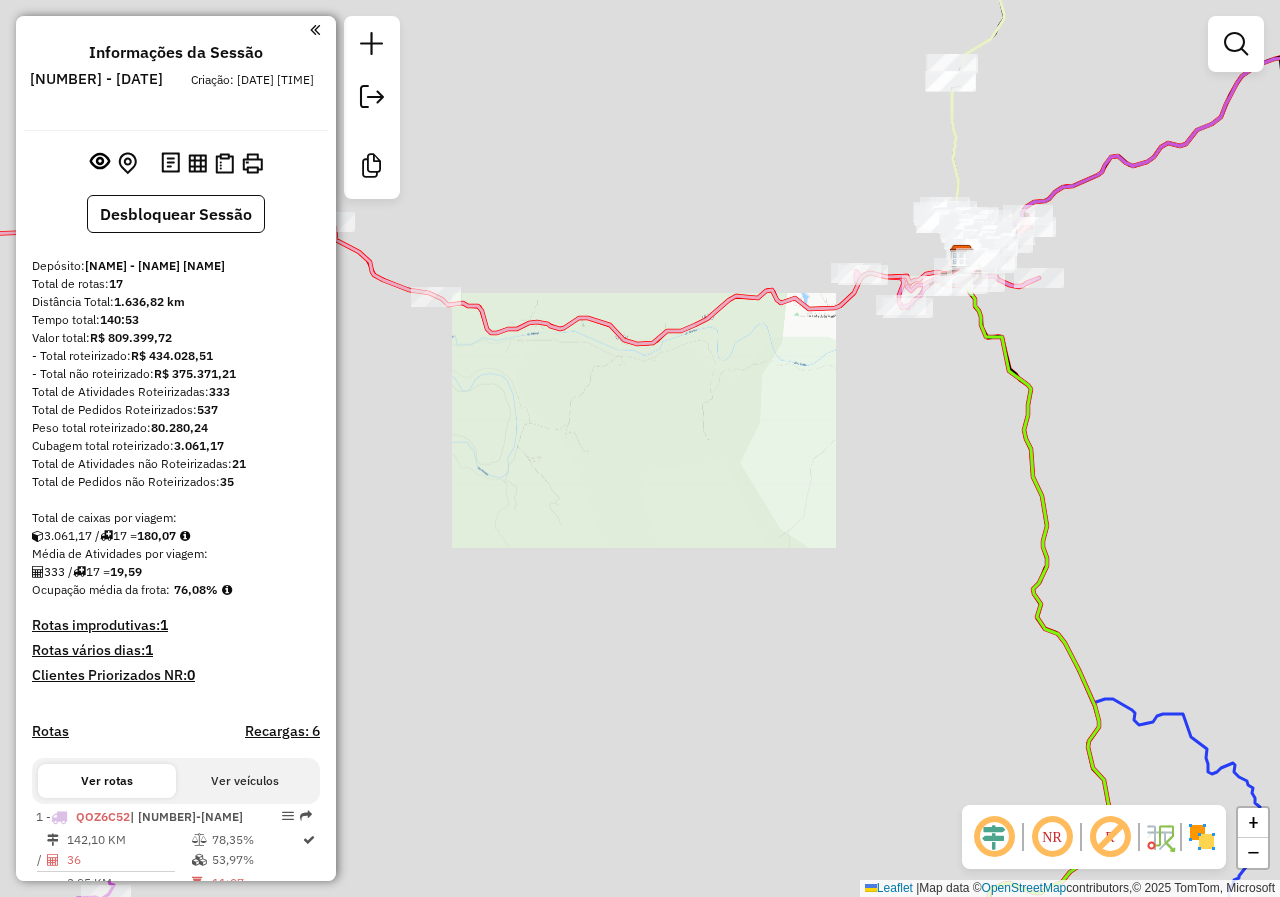 drag, startPoint x: 745, startPoint y: 524, endPoint x: 627, endPoint y: 275, distance: 275.54492 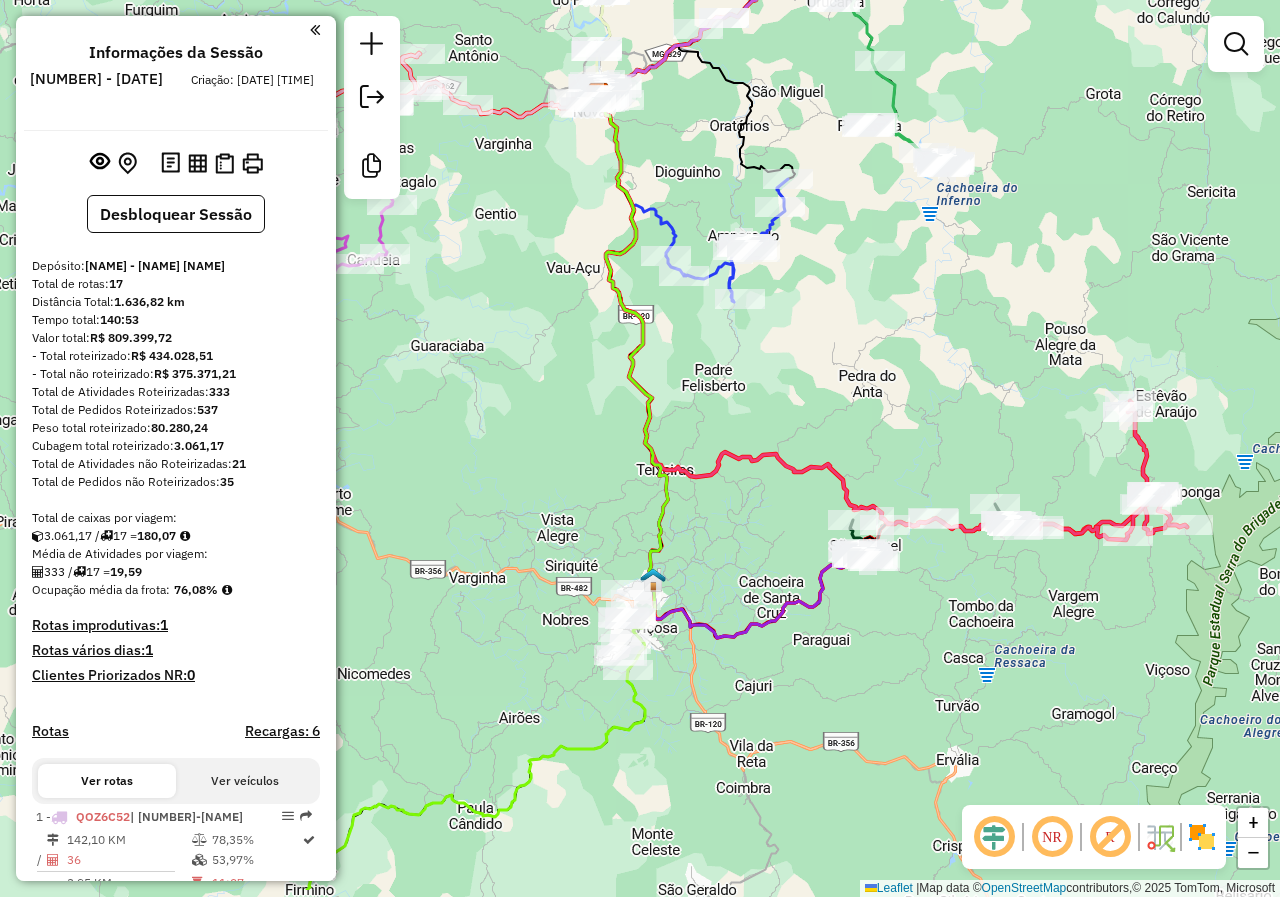 drag, startPoint x: 635, startPoint y: 386, endPoint x: 504, endPoint y: 205, distance: 223.43231 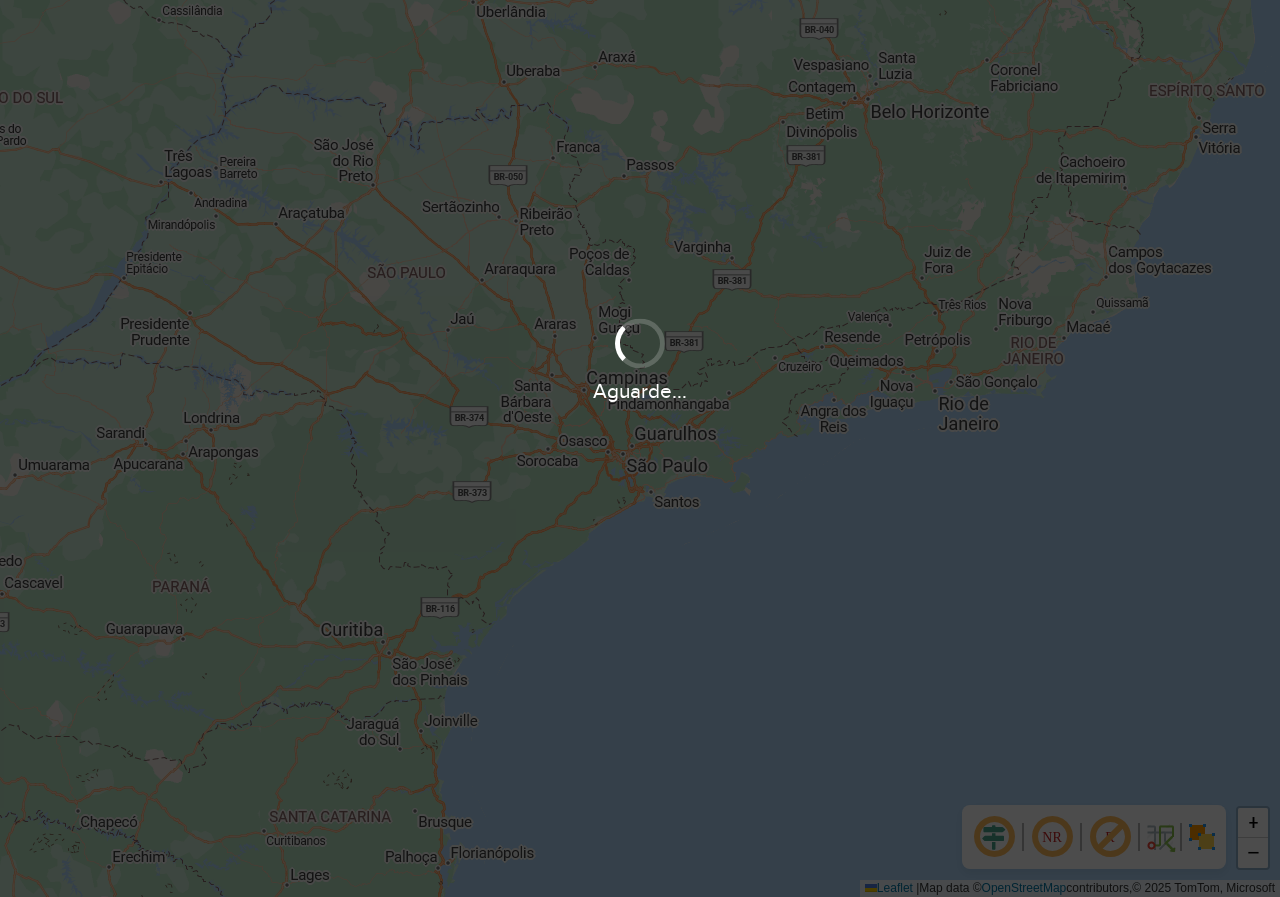 scroll, scrollTop: 0, scrollLeft: 0, axis: both 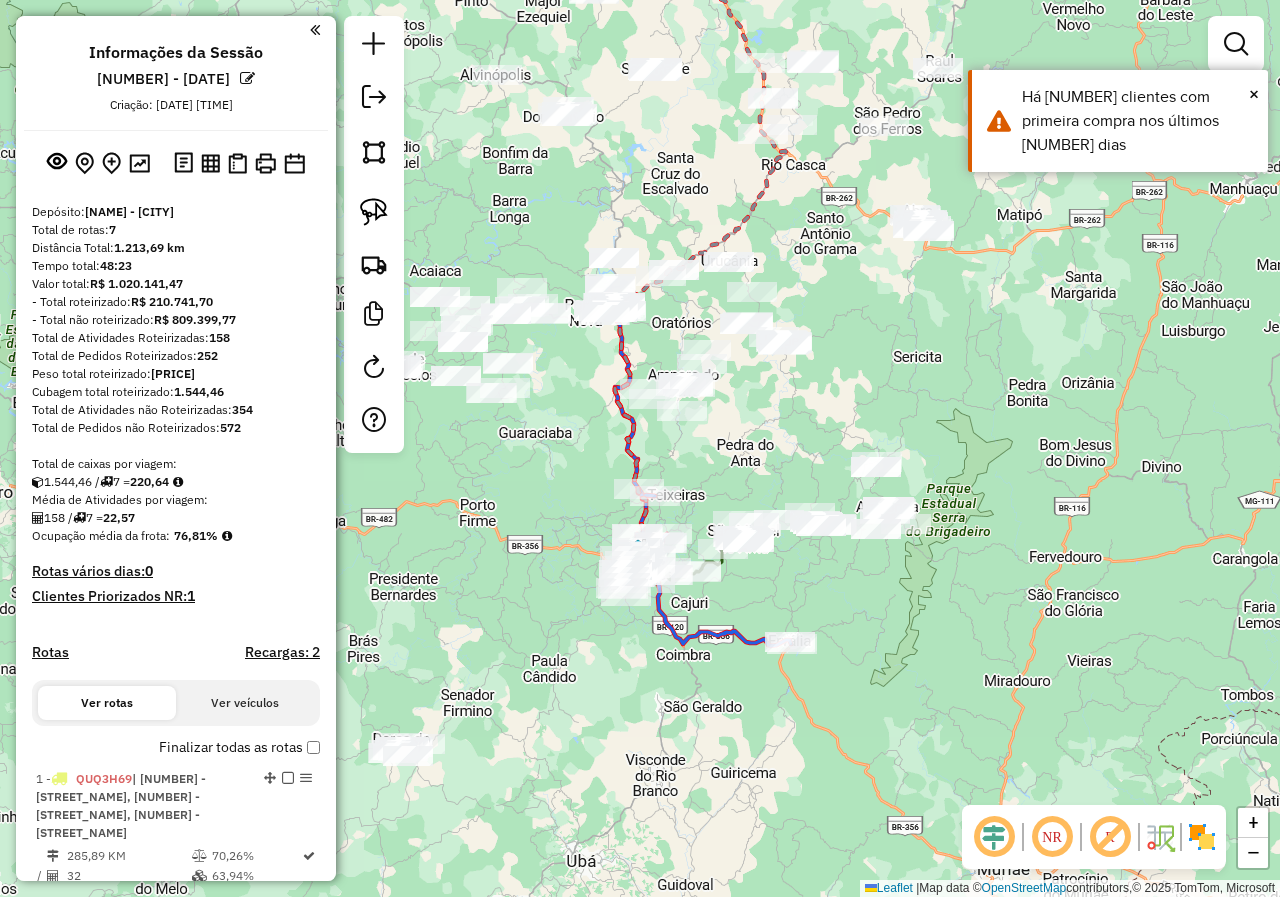 drag, startPoint x: 881, startPoint y: 622, endPoint x: 855, endPoint y: 542, distance: 84.118965 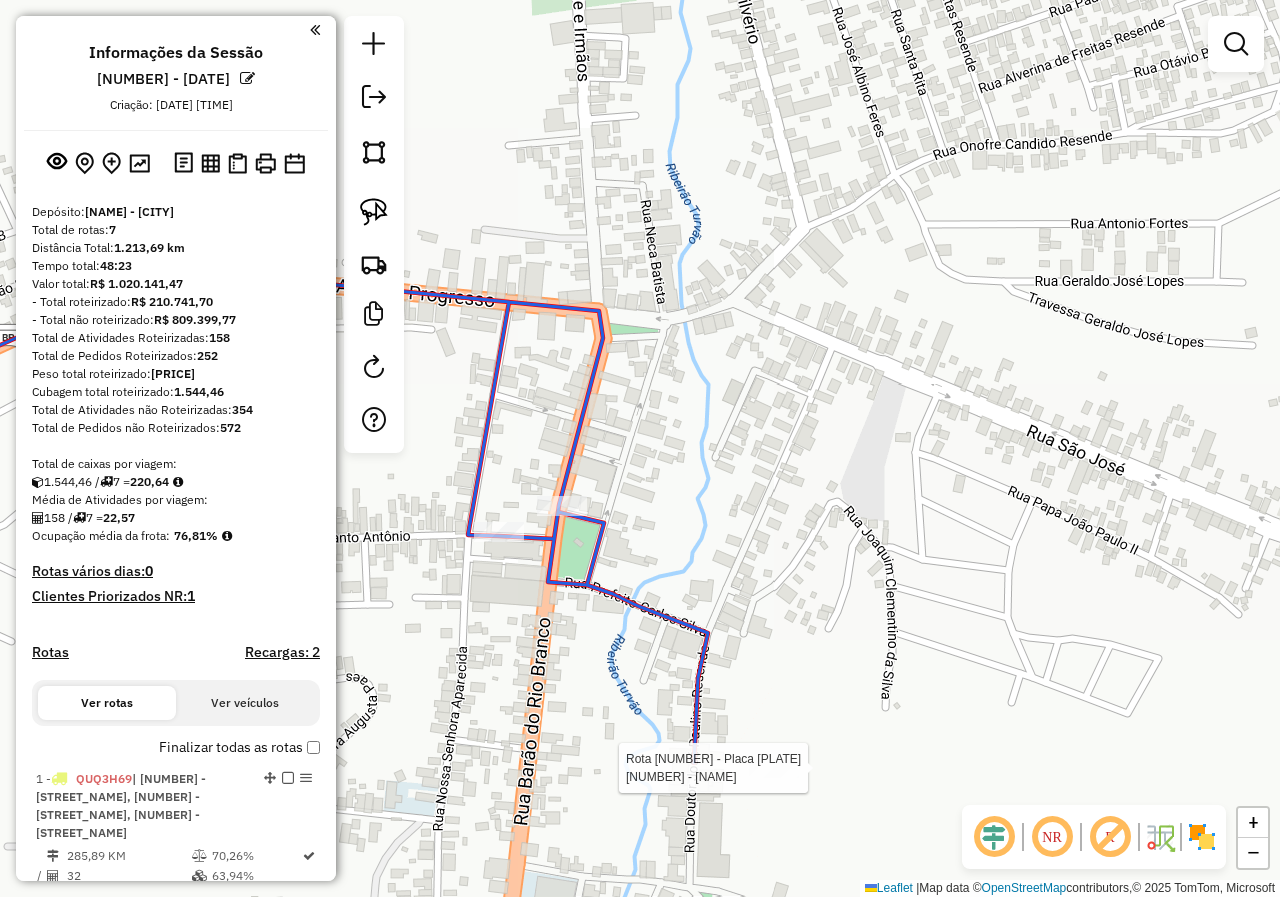 select on "**********" 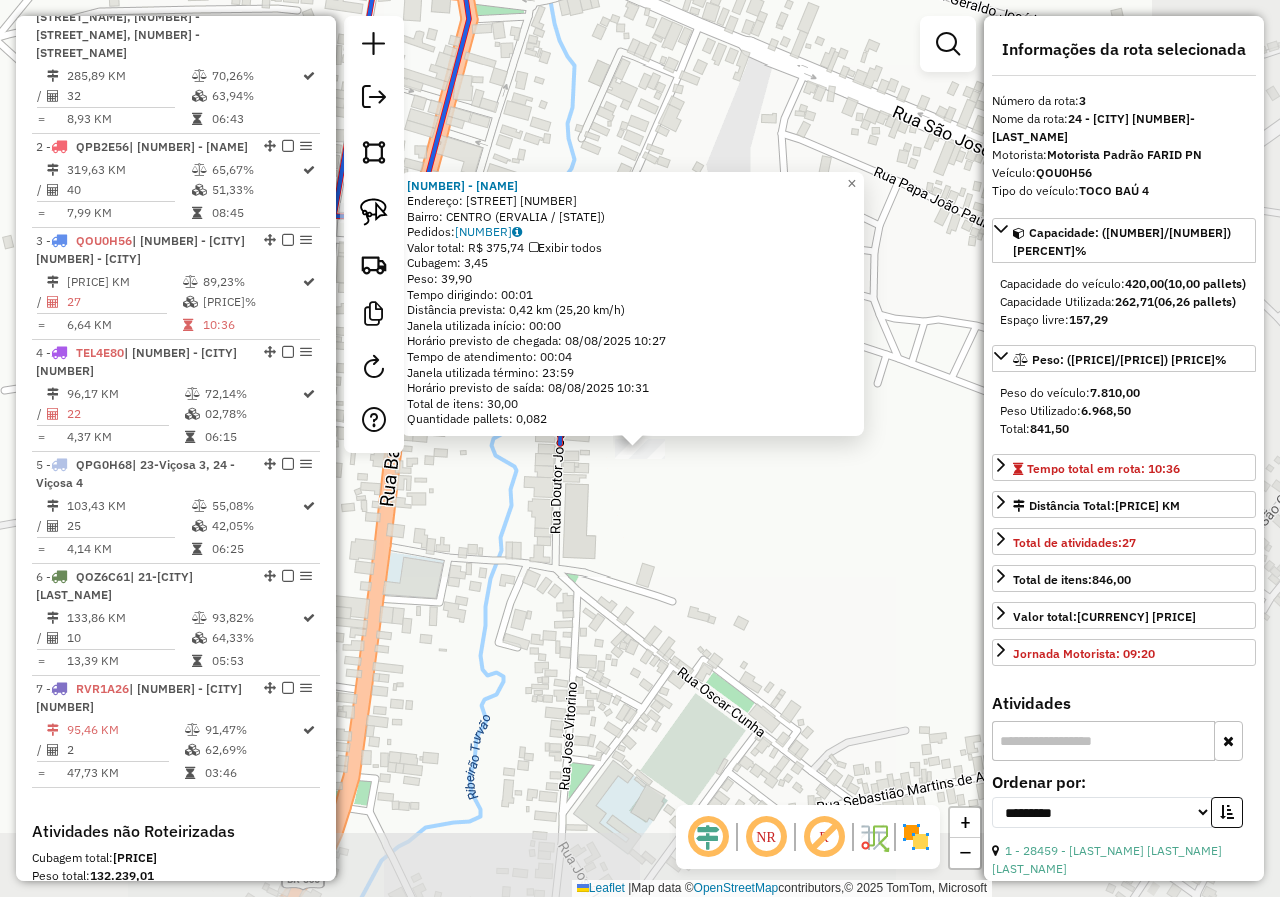scroll, scrollTop: 974, scrollLeft: 0, axis: vertical 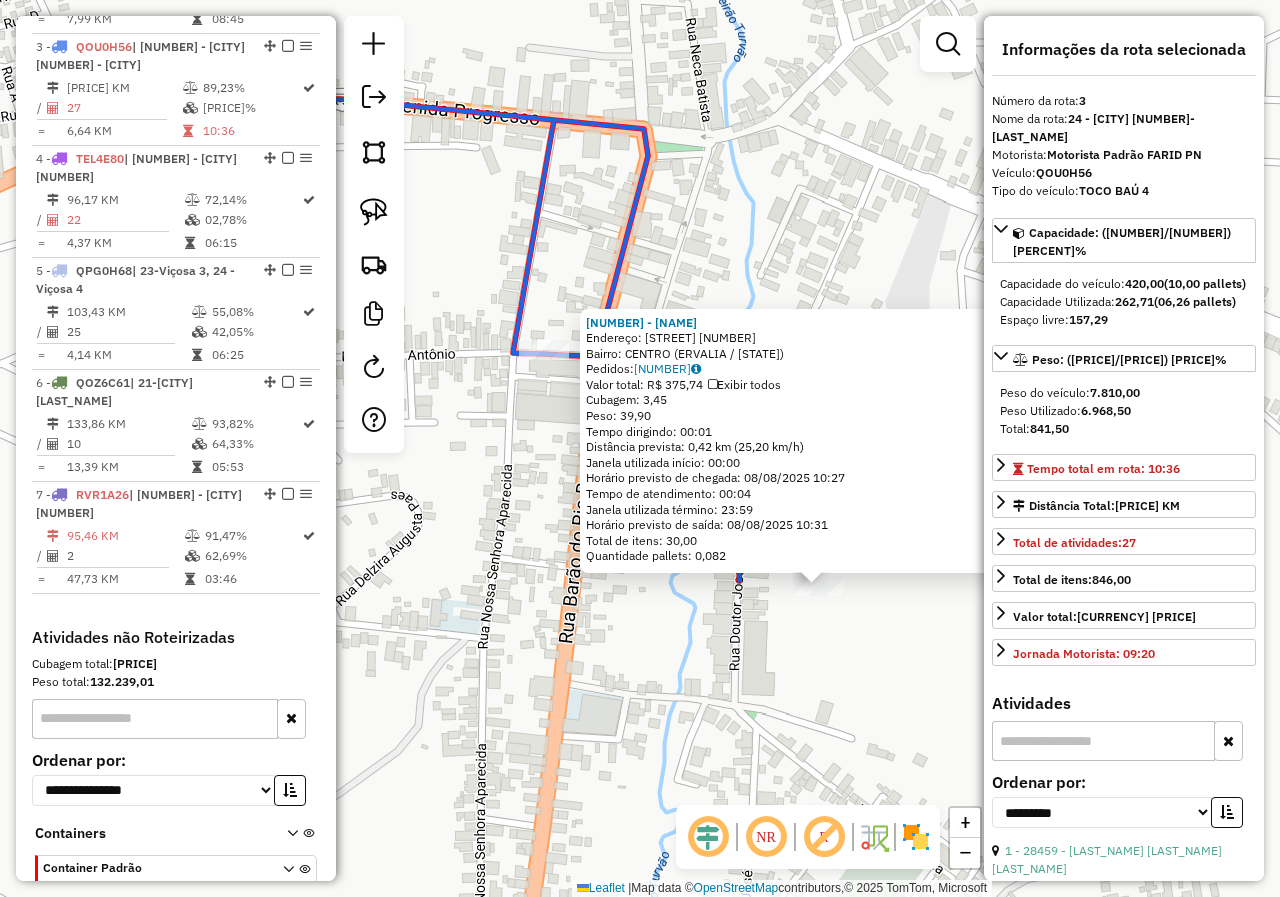 drag, startPoint x: 531, startPoint y: 489, endPoint x: 746, endPoint y: 657, distance: 272.85345 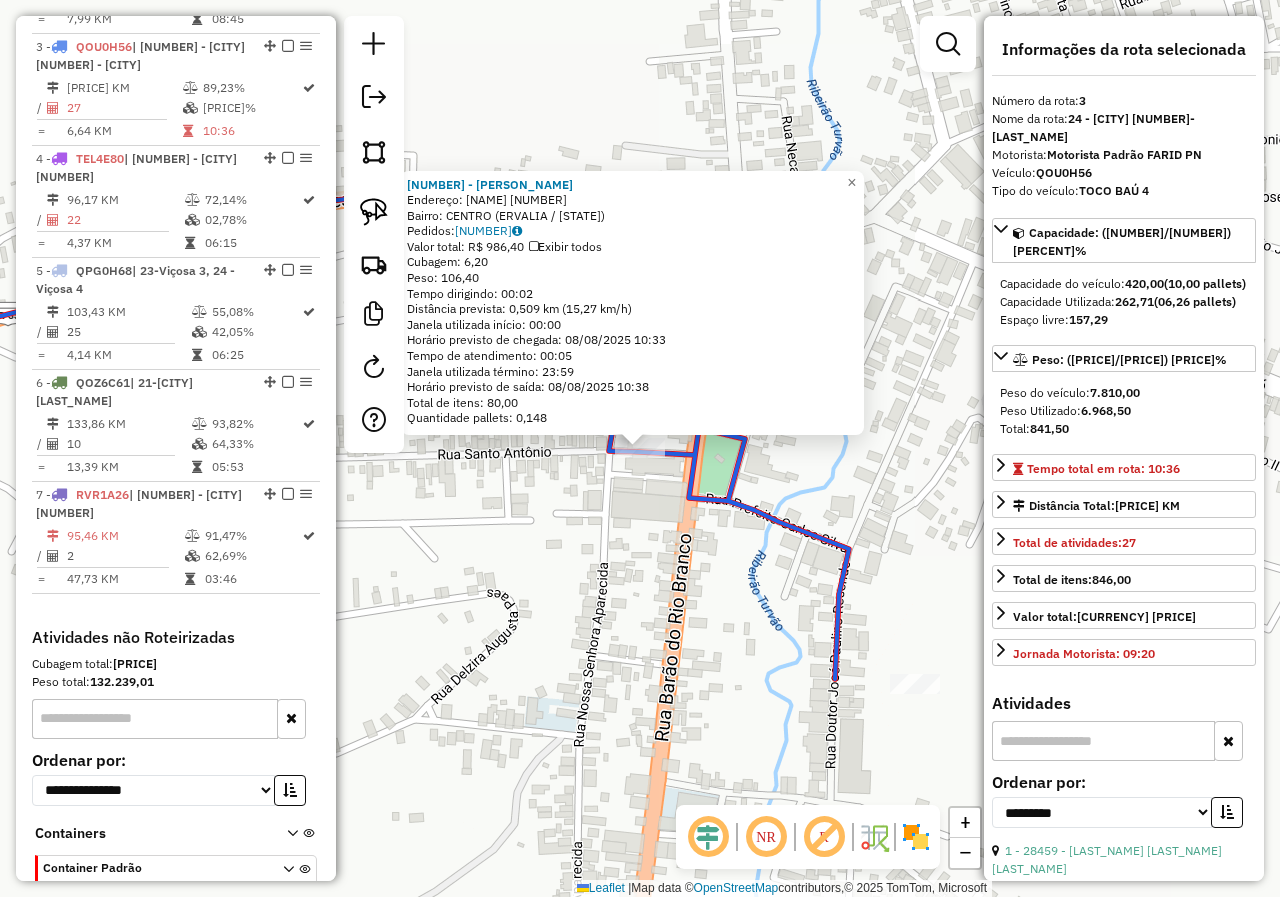 drag, startPoint x: 650, startPoint y: 560, endPoint x: 688, endPoint y: 547, distance: 40.16217 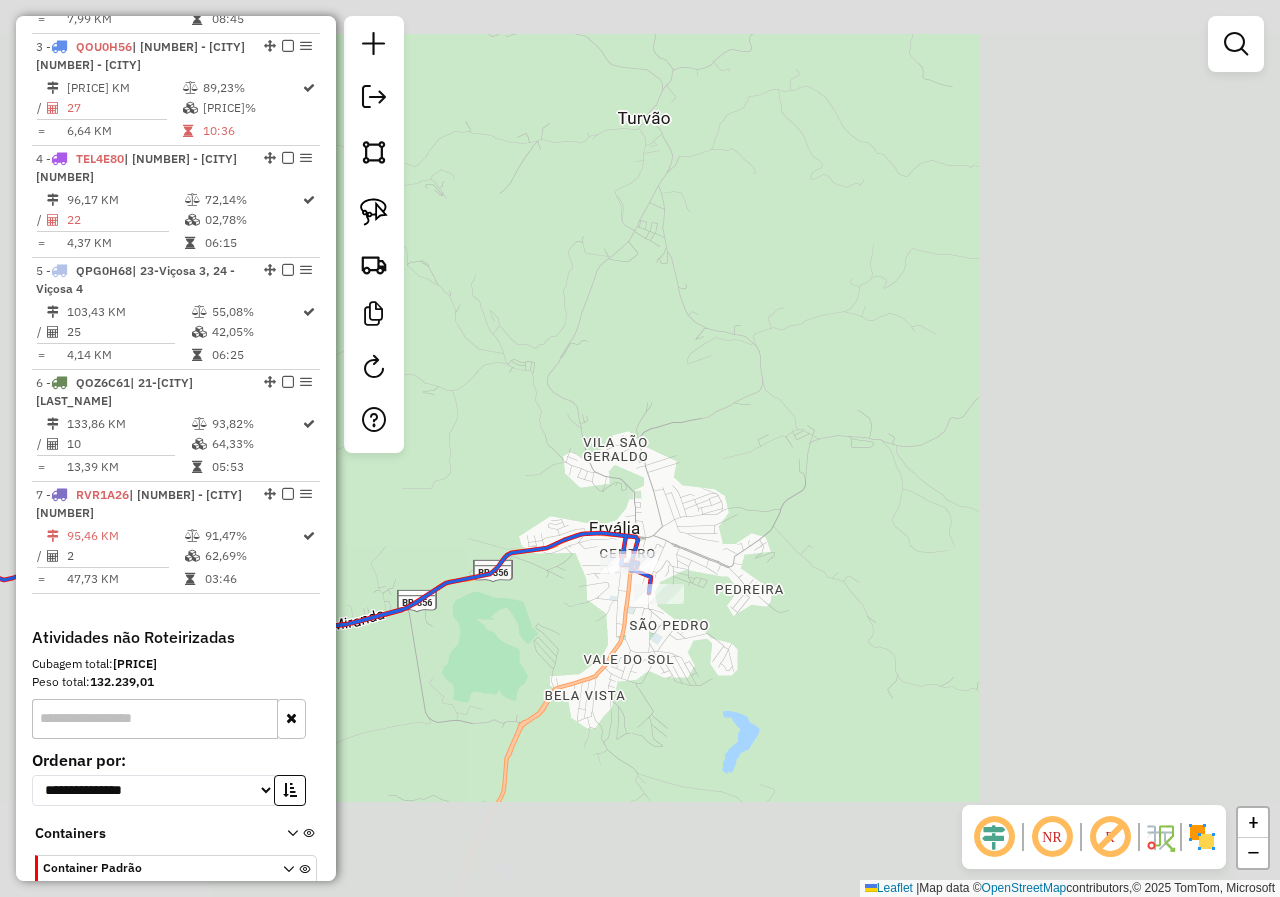 drag, startPoint x: 557, startPoint y: 649, endPoint x: 693, endPoint y: 522, distance: 186.07794 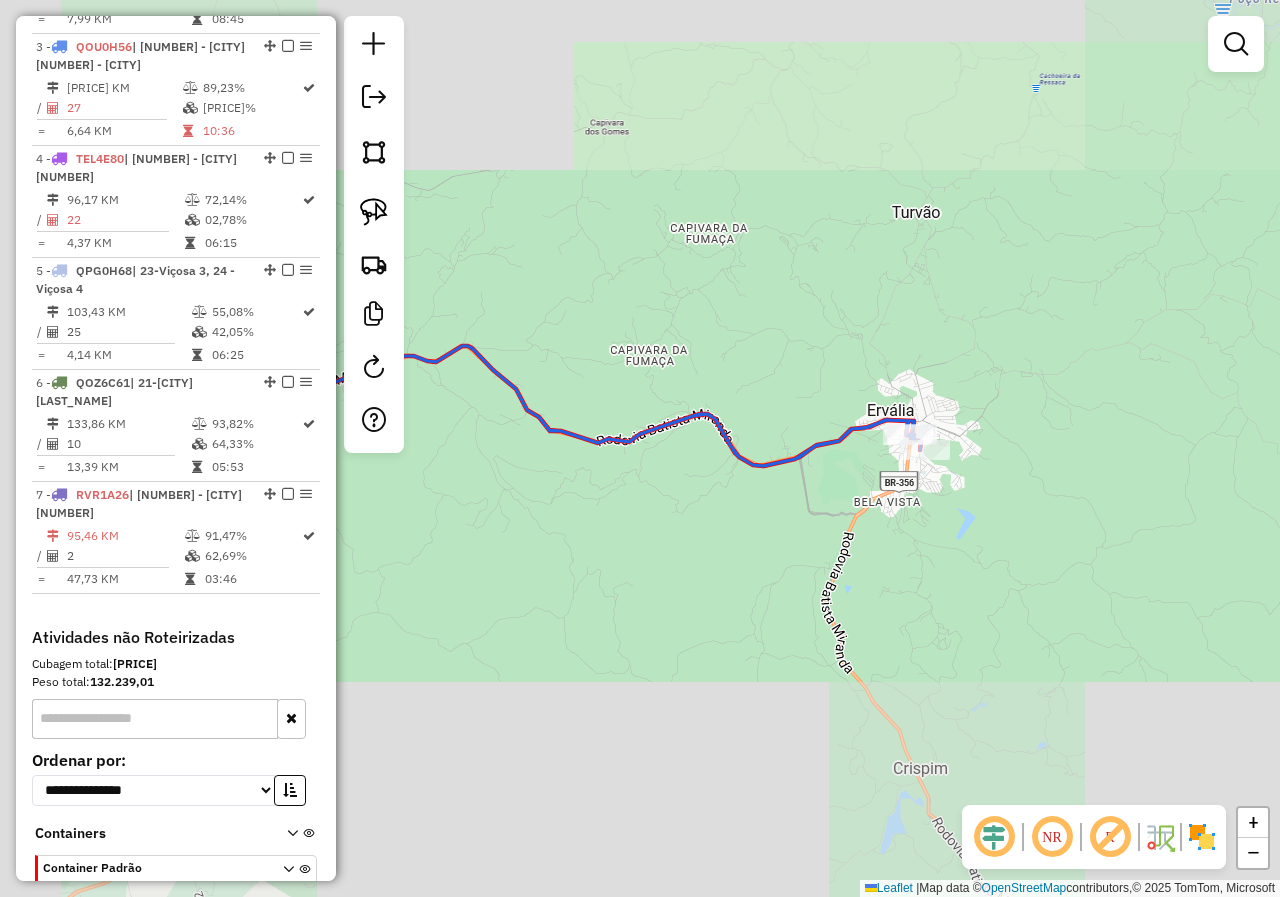 drag, startPoint x: 572, startPoint y: 584, endPoint x: 794, endPoint y: 524, distance: 229.96521 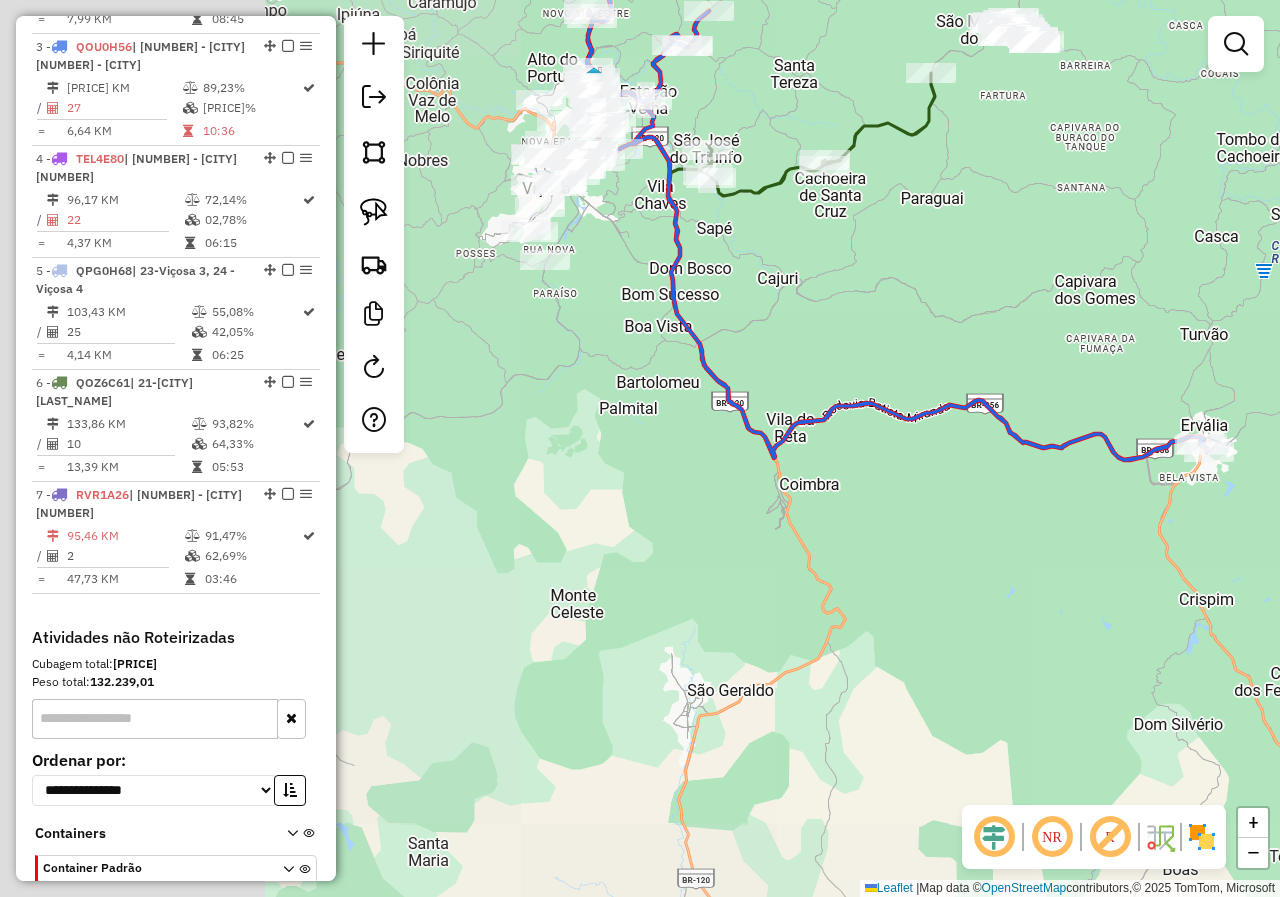 drag, startPoint x: 598, startPoint y: 541, endPoint x: 930, endPoint y: 516, distance: 332.93994 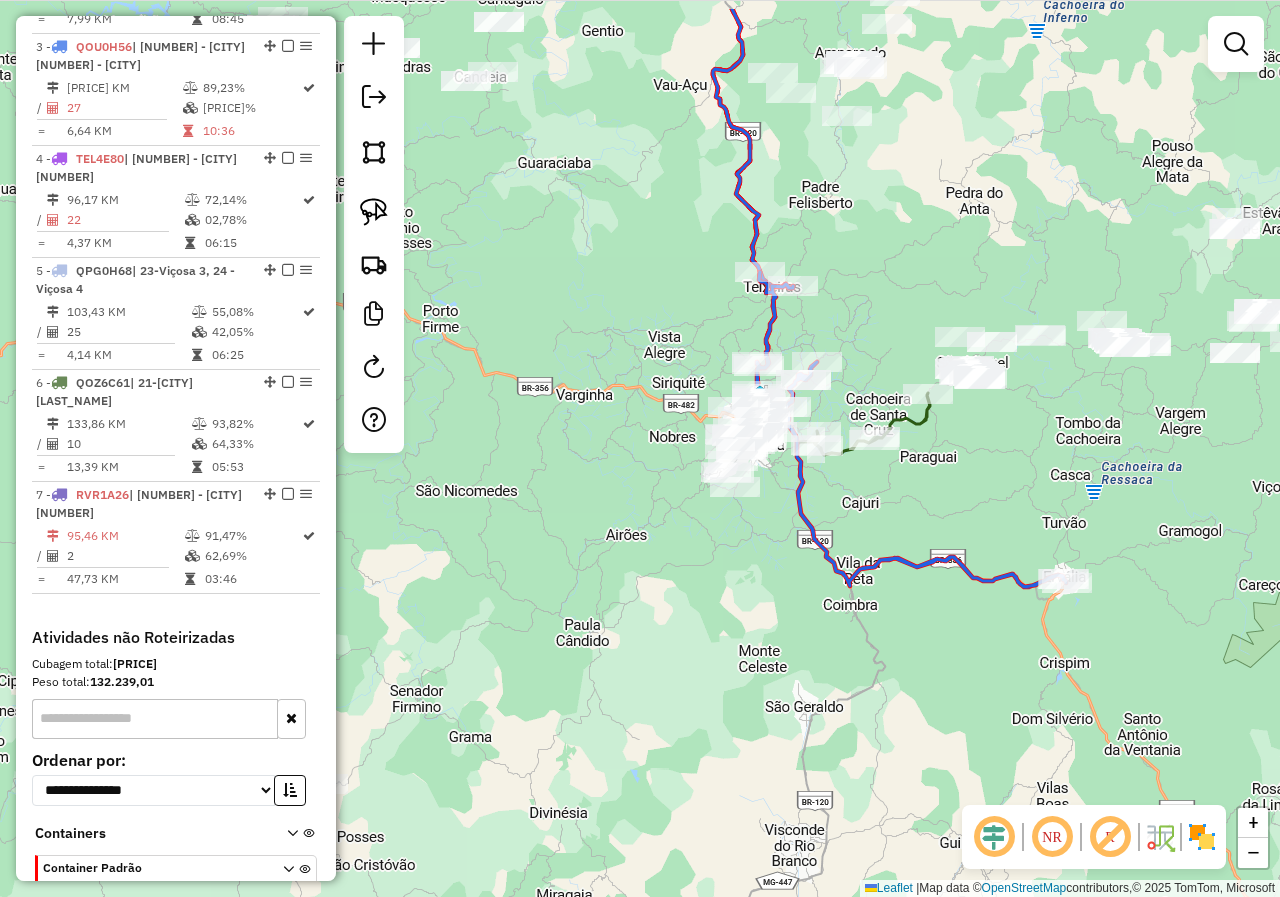 drag, startPoint x: 789, startPoint y: 556, endPoint x: 782, endPoint y: 691, distance: 135.18137 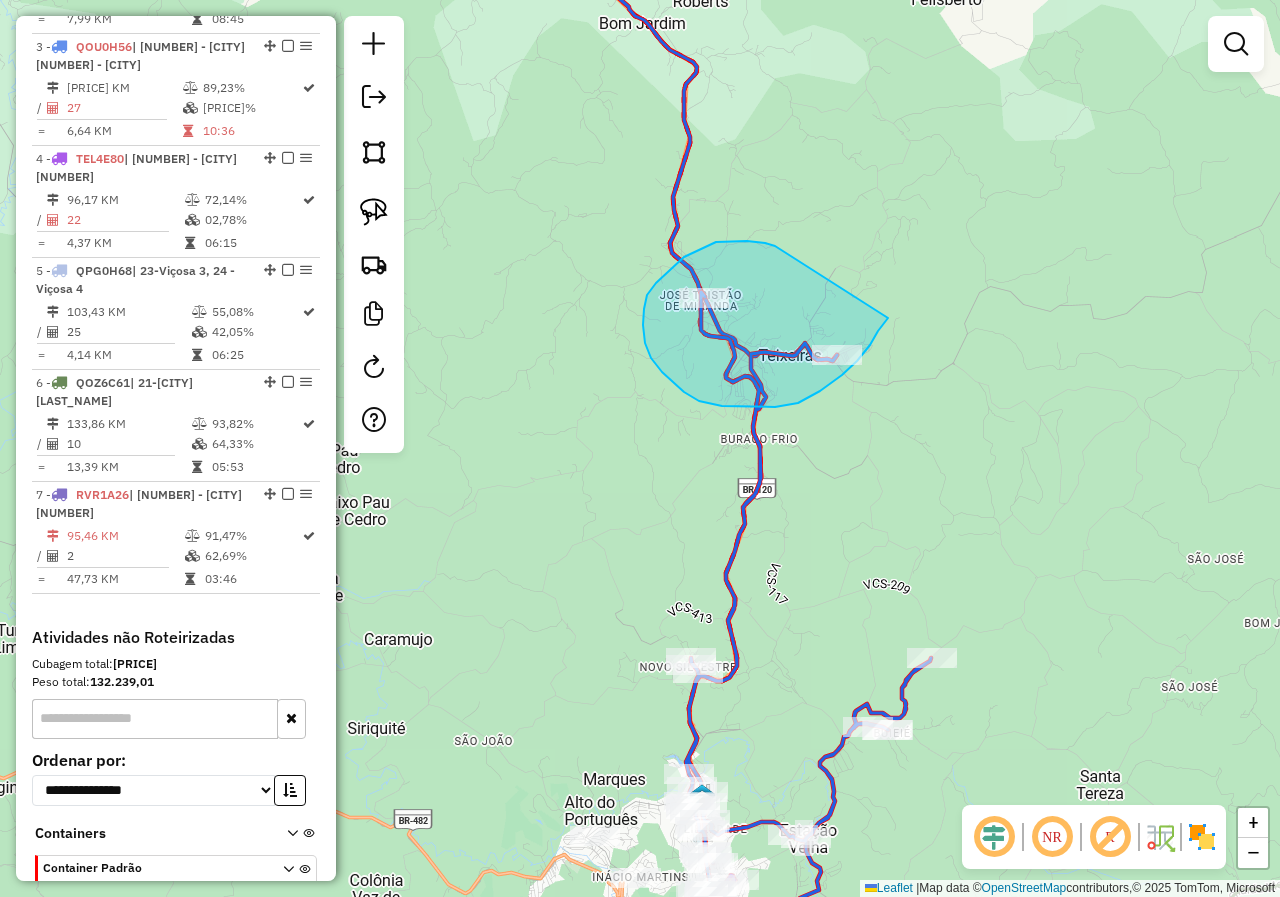 drag, startPoint x: 775, startPoint y: 246, endPoint x: 888, endPoint y: 318, distance: 133.9888 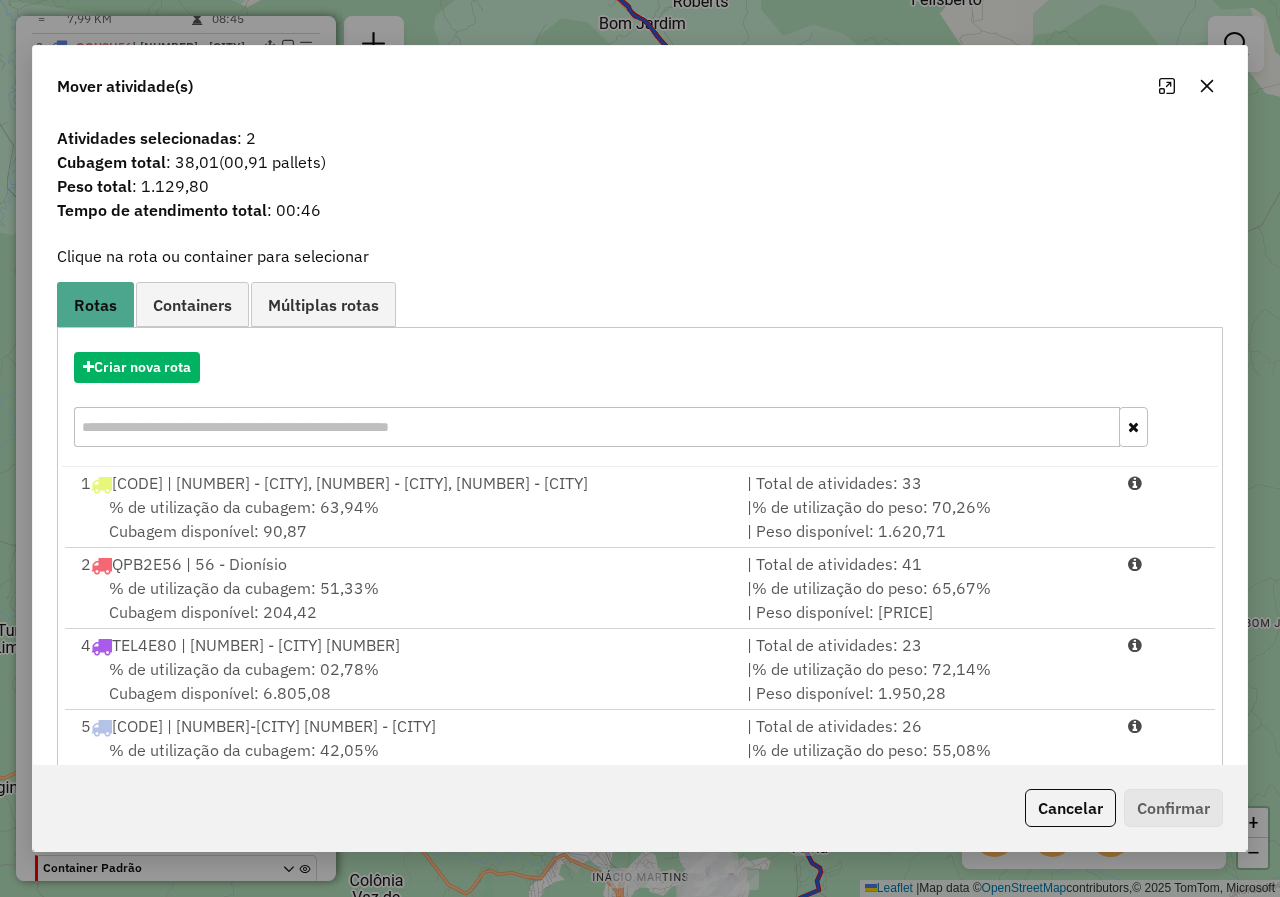 click 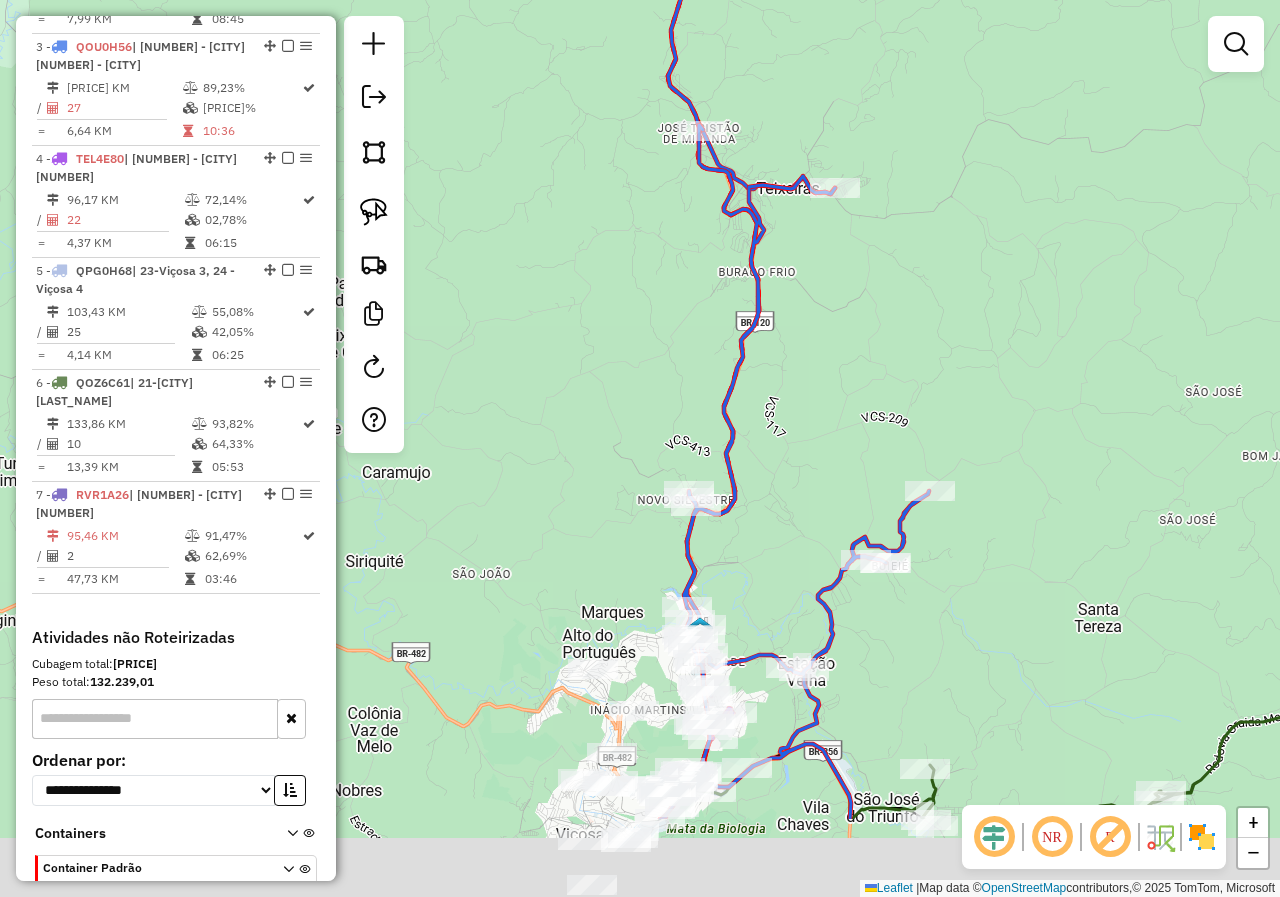 drag, startPoint x: 906, startPoint y: 582, endPoint x: 904, endPoint y: 405, distance: 177.01129 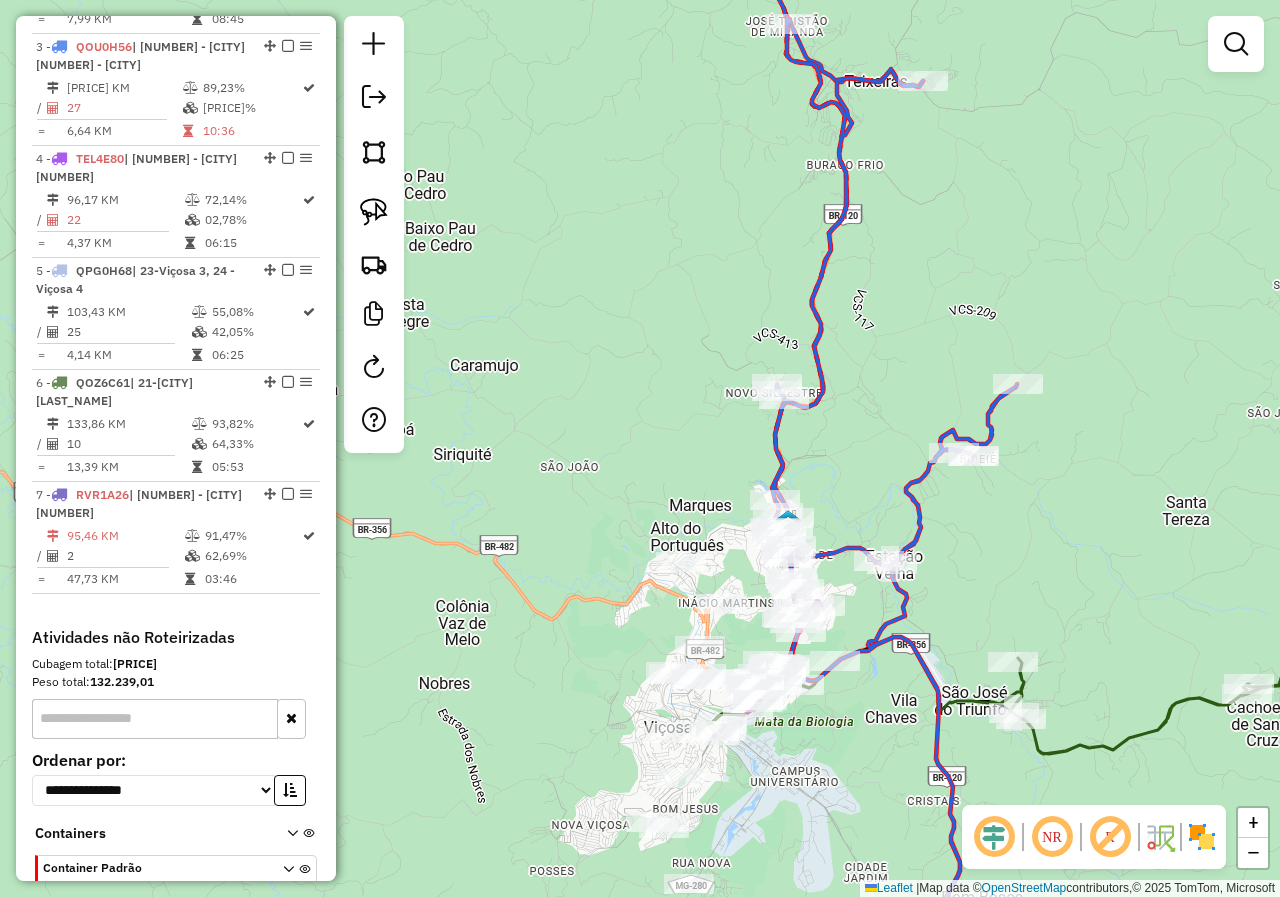 drag, startPoint x: 869, startPoint y: 413, endPoint x: 833, endPoint y: 488, distance: 83.19255 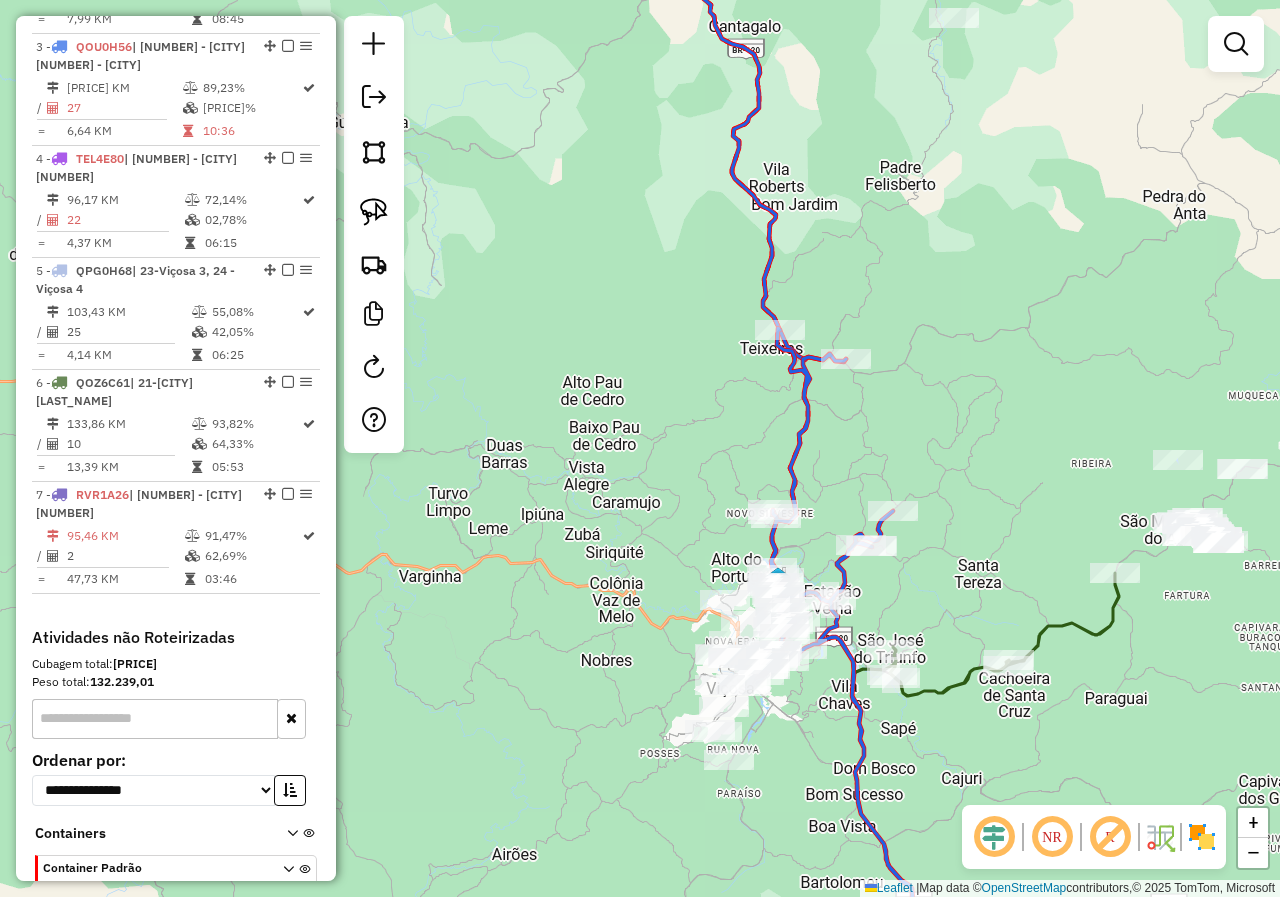 drag, startPoint x: 864, startPoint y: 413, endPoint x: 850, endPoint y: 455, distance: 44.27189 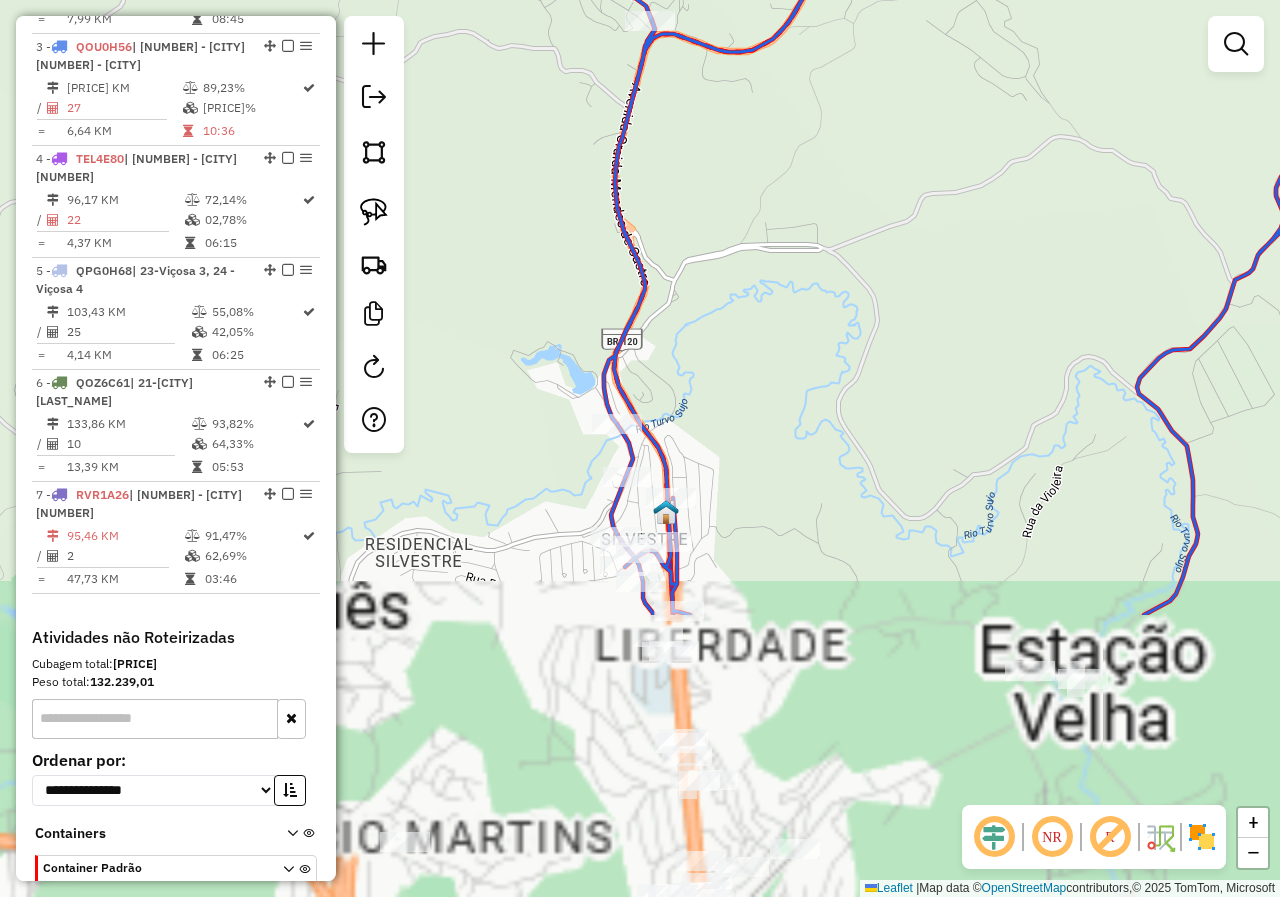 drag, startPoint x: 749, startPoint y: 763, endPoint x: 746, endPoint y: 338, distance: 425.0106 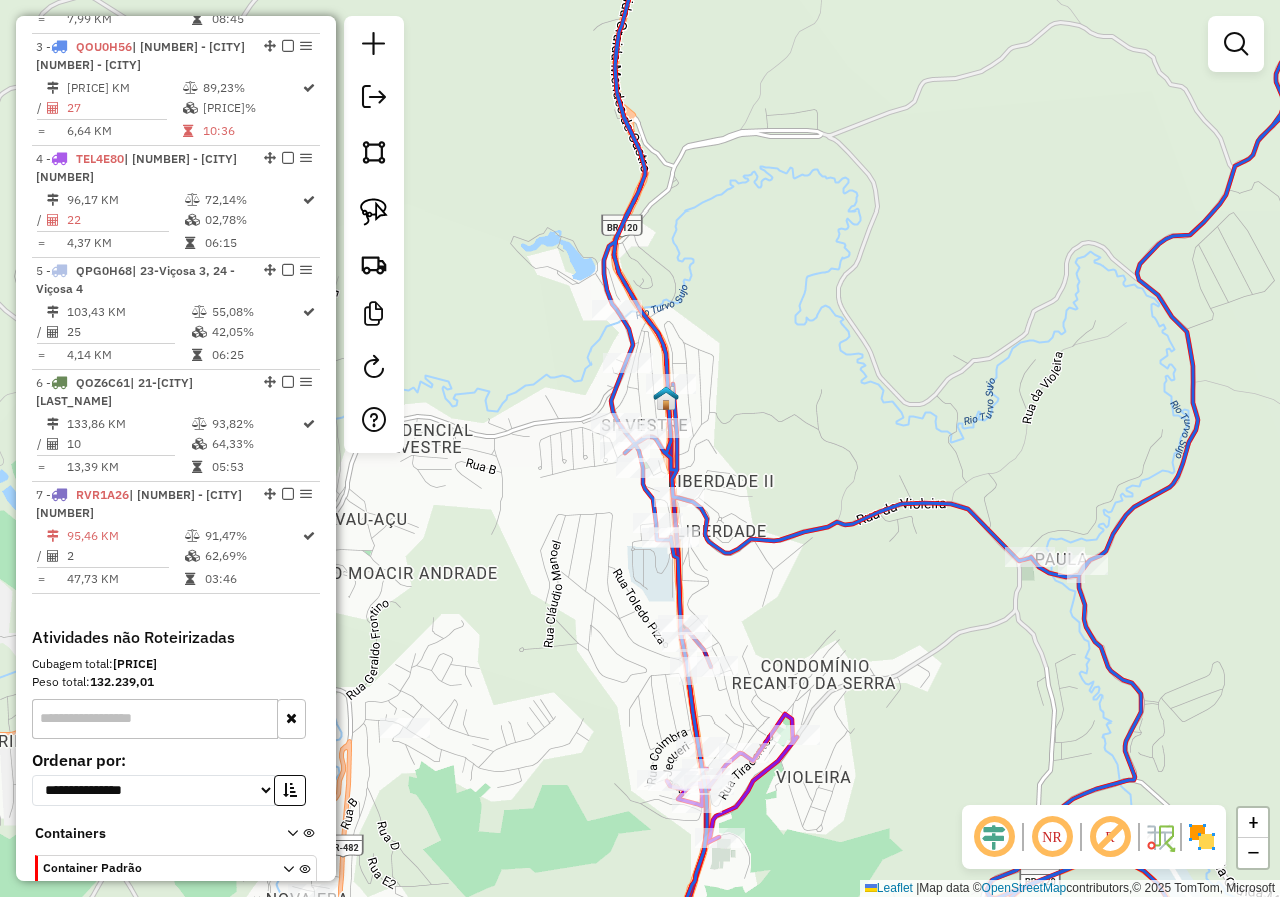 drag, startPoint x: 778, startPoint y: 601, endPoint x: 829, endPoint y: 393, distance: 214.16115 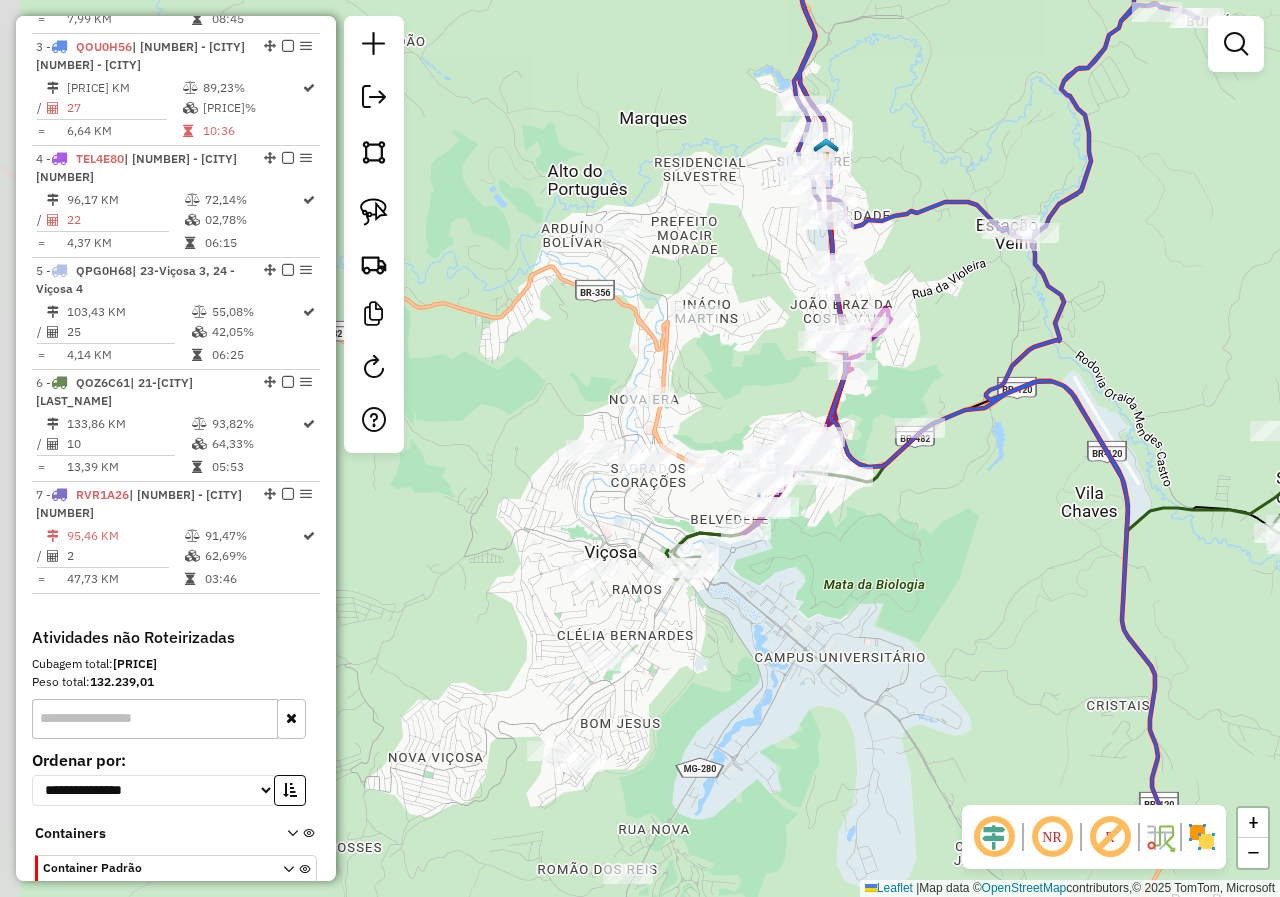 drag, startPoint x: 722, startPoint y: 532, endPoint x: 786, endPoint y: 365, distance: 178.8435 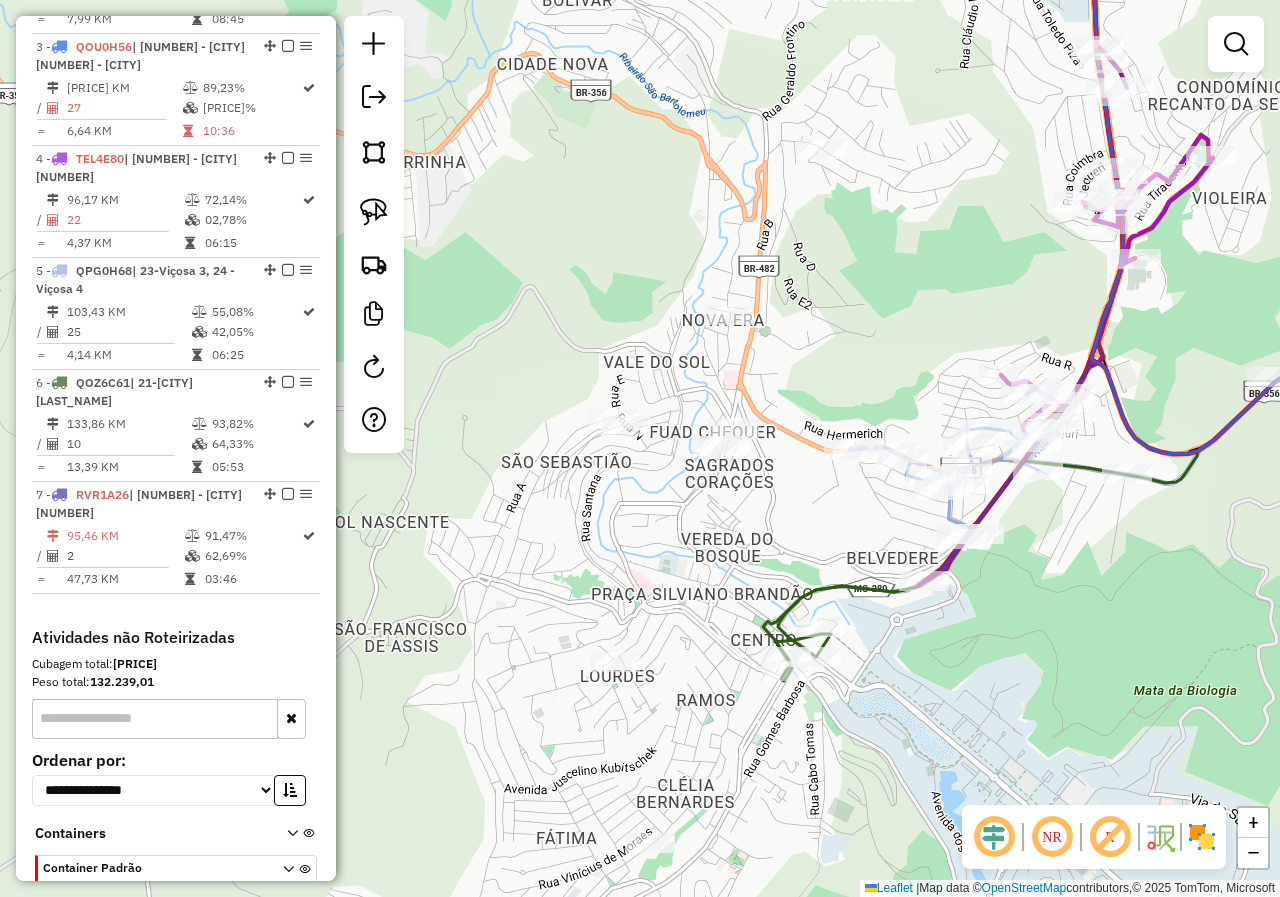 drag, startPoint x: 594, startPoint y: 258, endPoint x: 651, endPoint y: 226, distance: 65.36819 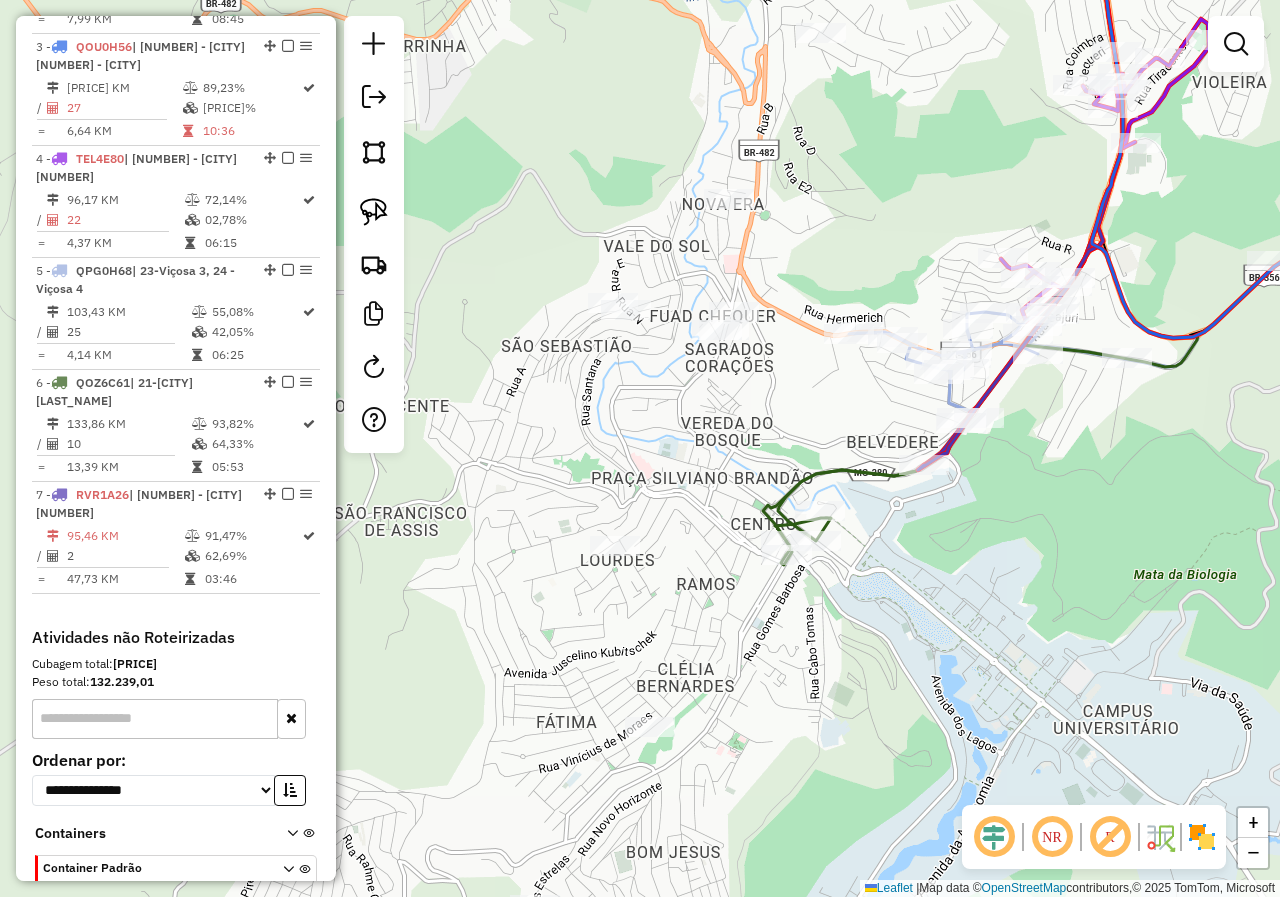 drag, startPoint x: 674, startPoint y: 524, endPoint x: 674, endPoint y: 409, distance: 115 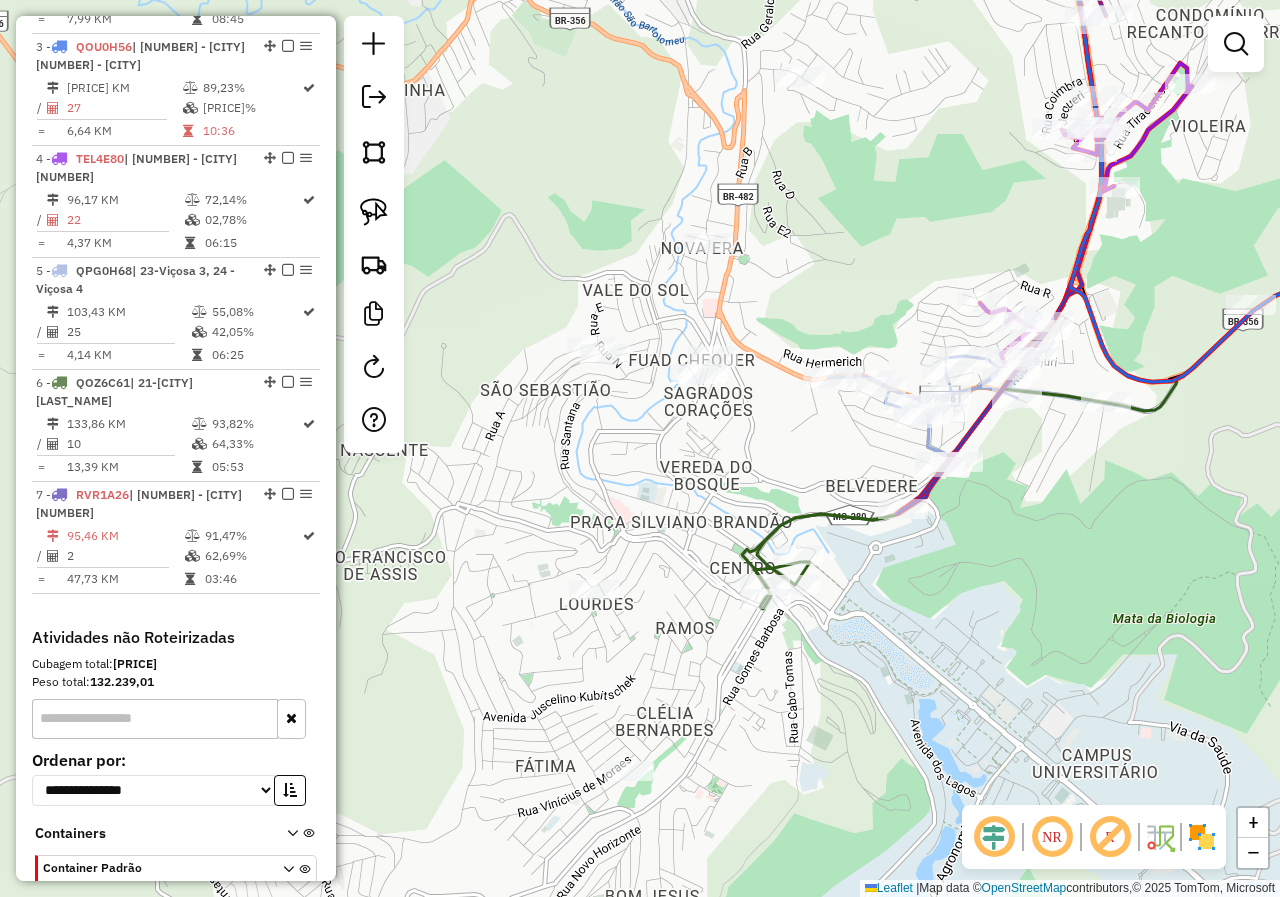 drag, startPoint x: 869, startPoint y: 145, endPoint x: 668, endPoint y: 551, distance: 453.0309 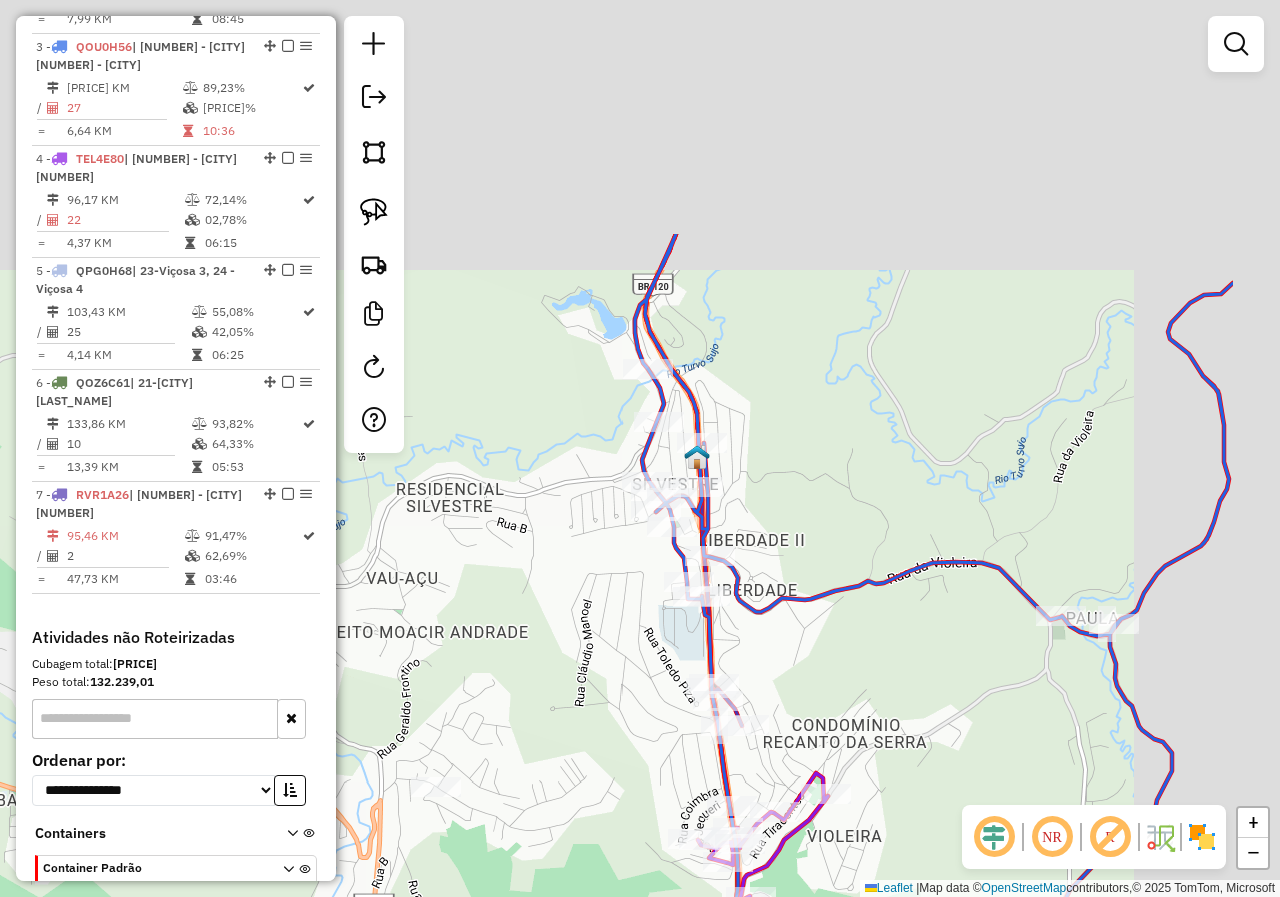 drag, startPoint x: 636, startPoint y: 458, endPoint x: 581, endPoint y: 605, distance: 156.95222 